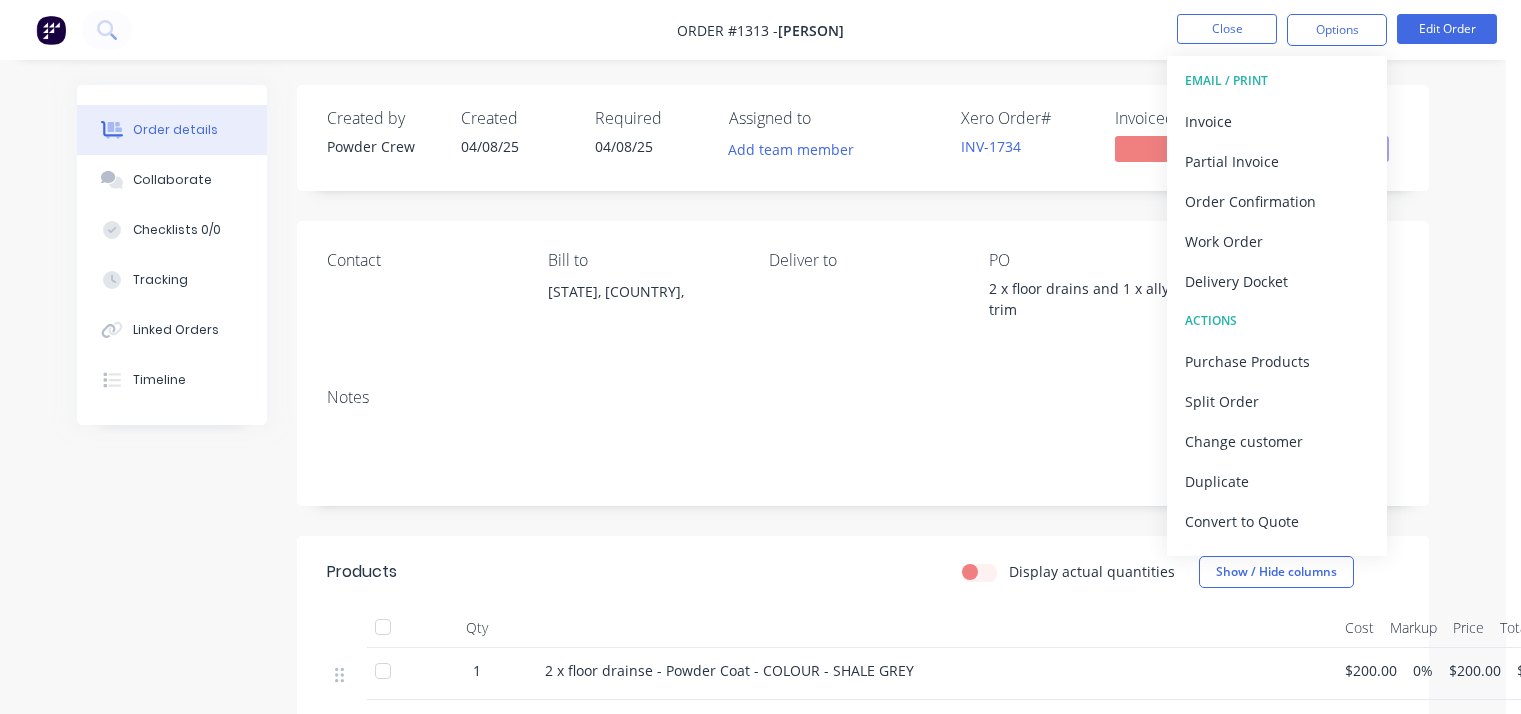scroll, scrollTop: 0, scrollLeft: 0, axis: both 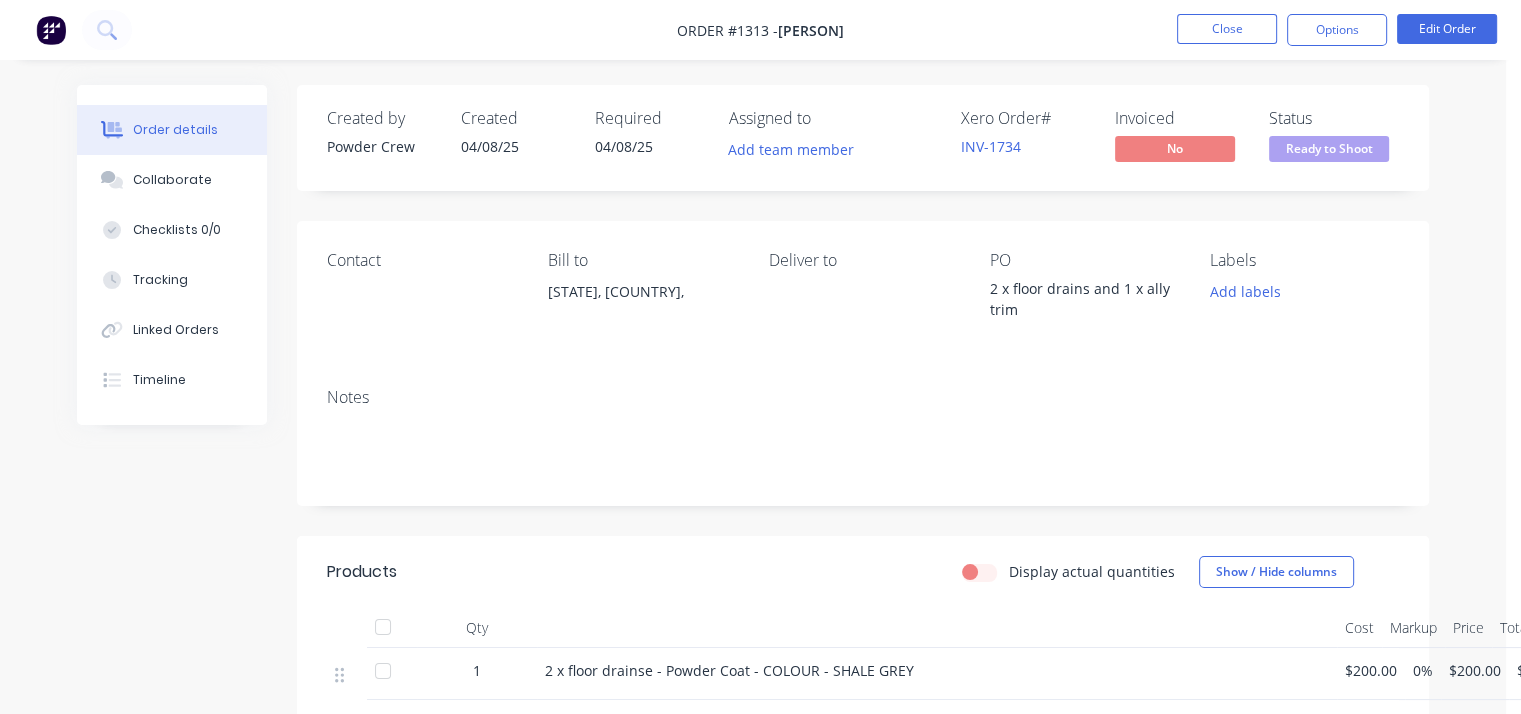 click on "Contact Bill to   [STATE], [COUNTRY],  Deliver to PO 2 x floor drains and 1 x ally trim Labels Add labels" at bounding box center (863, 296) 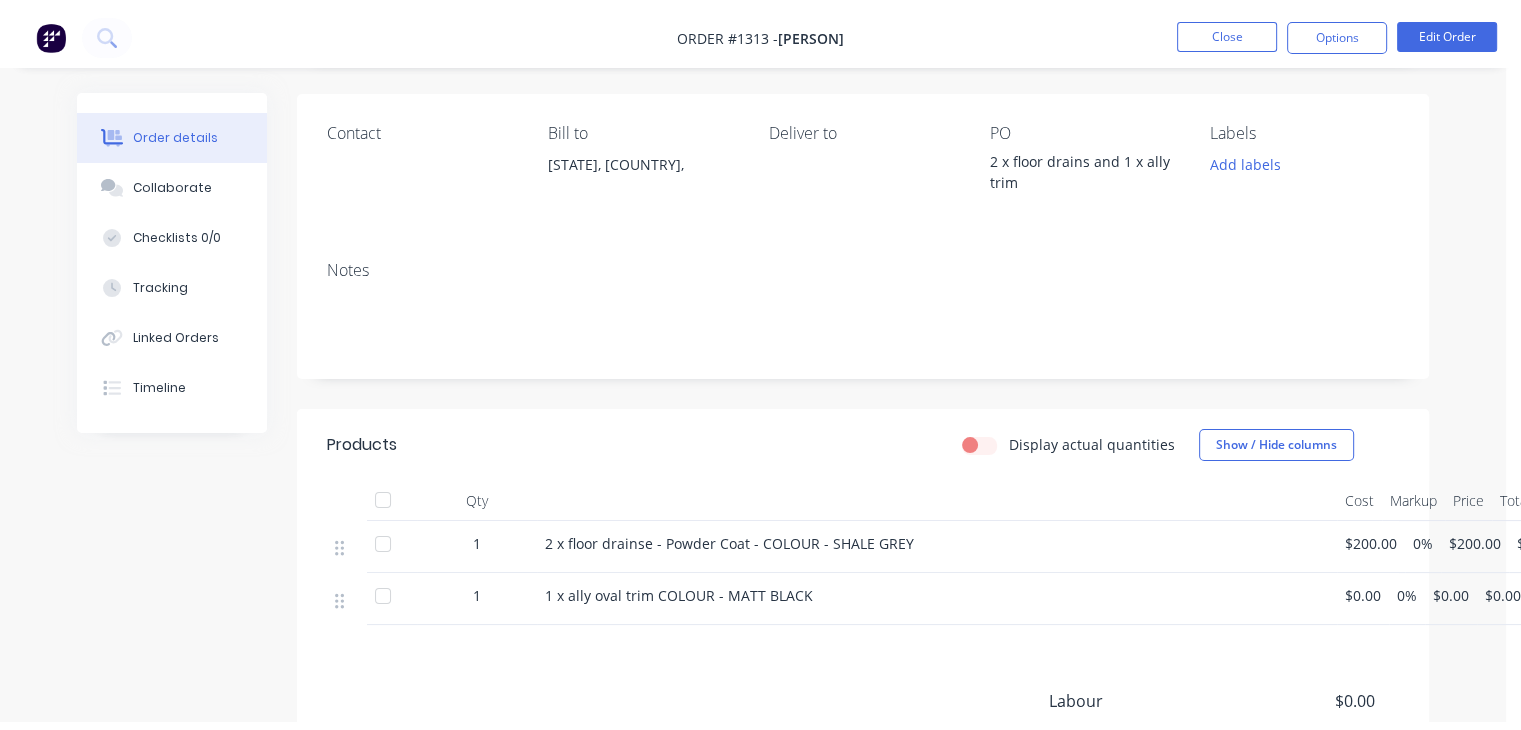 scroll, scrollTop: 0, scrollLeft: 0, axis: both 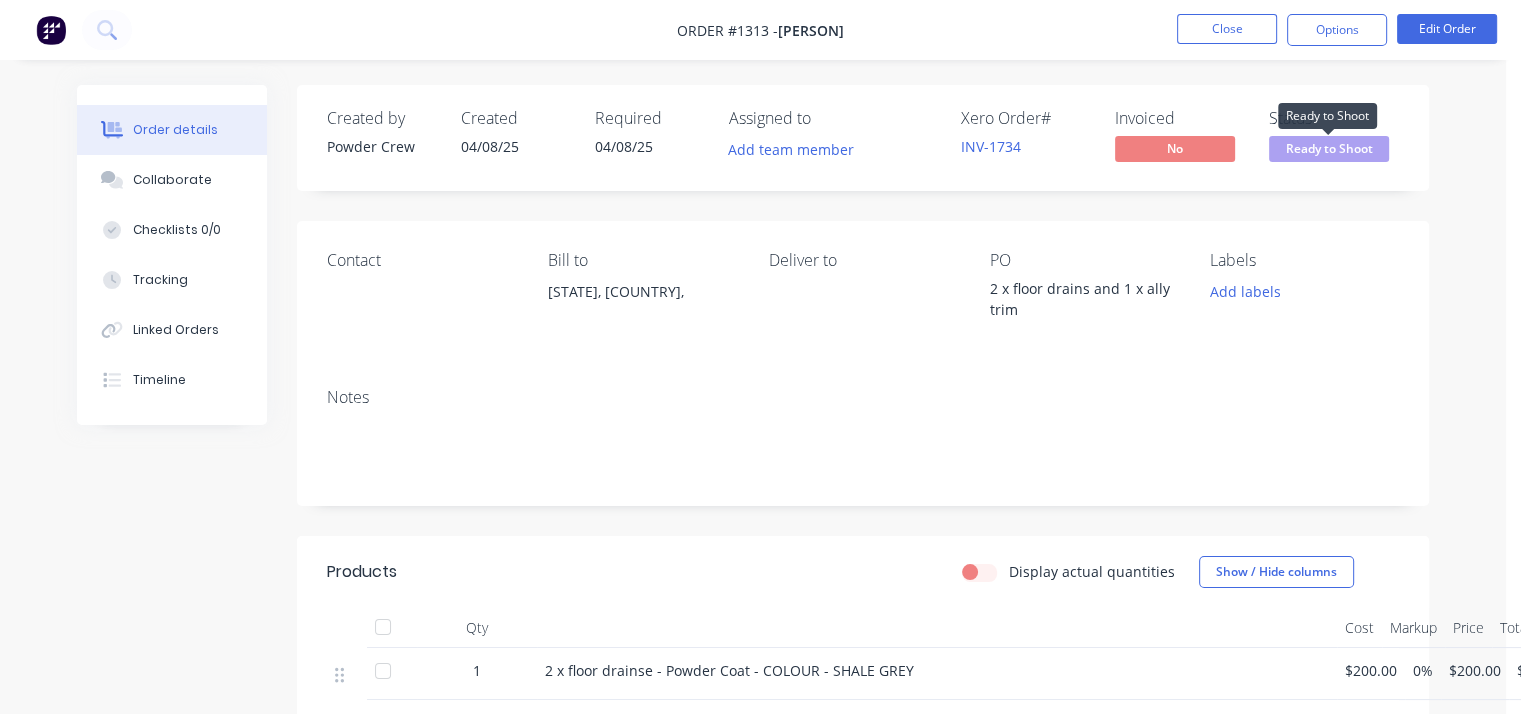 click on "Ready to Shoot" at bounding box center [1329, 148] 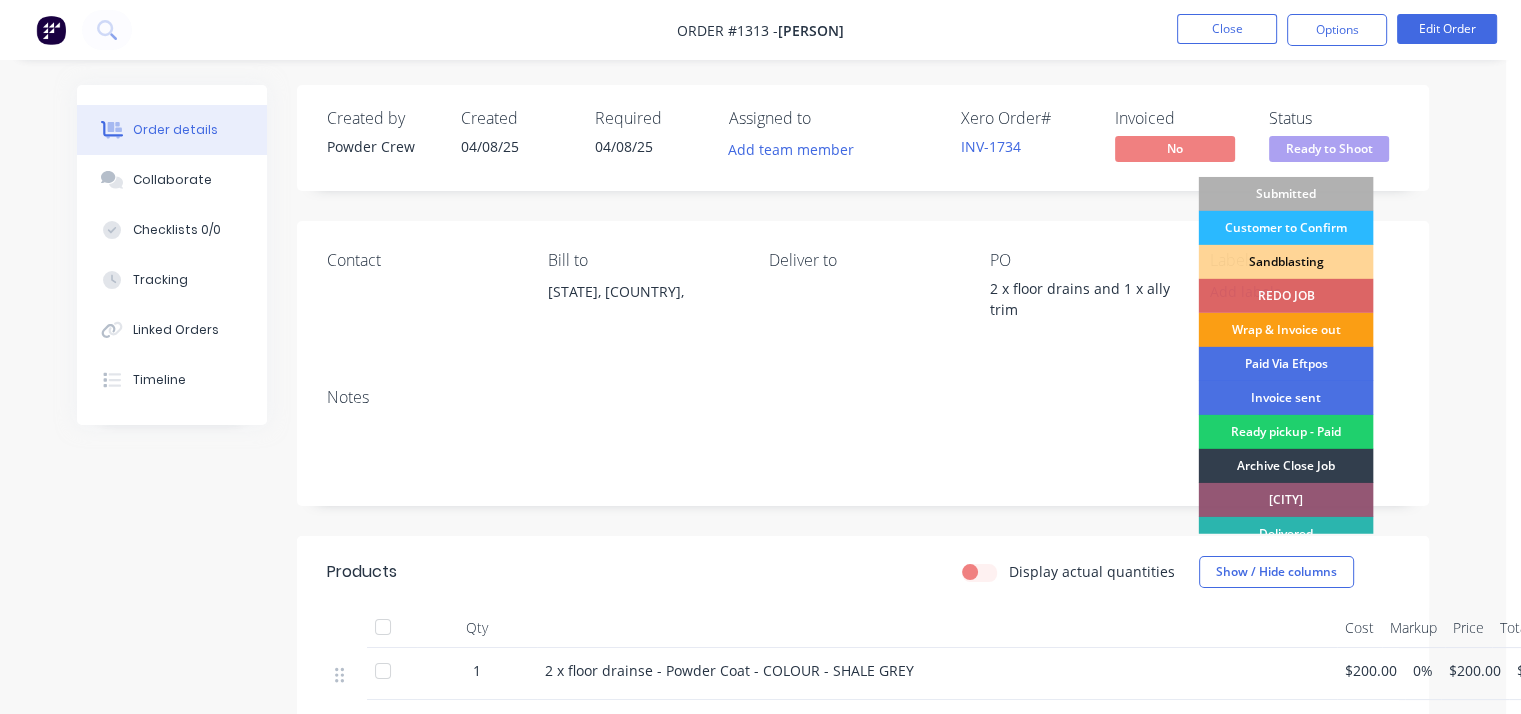 click on "Wrap & Invoice out" at bounding box center (1285, 330) 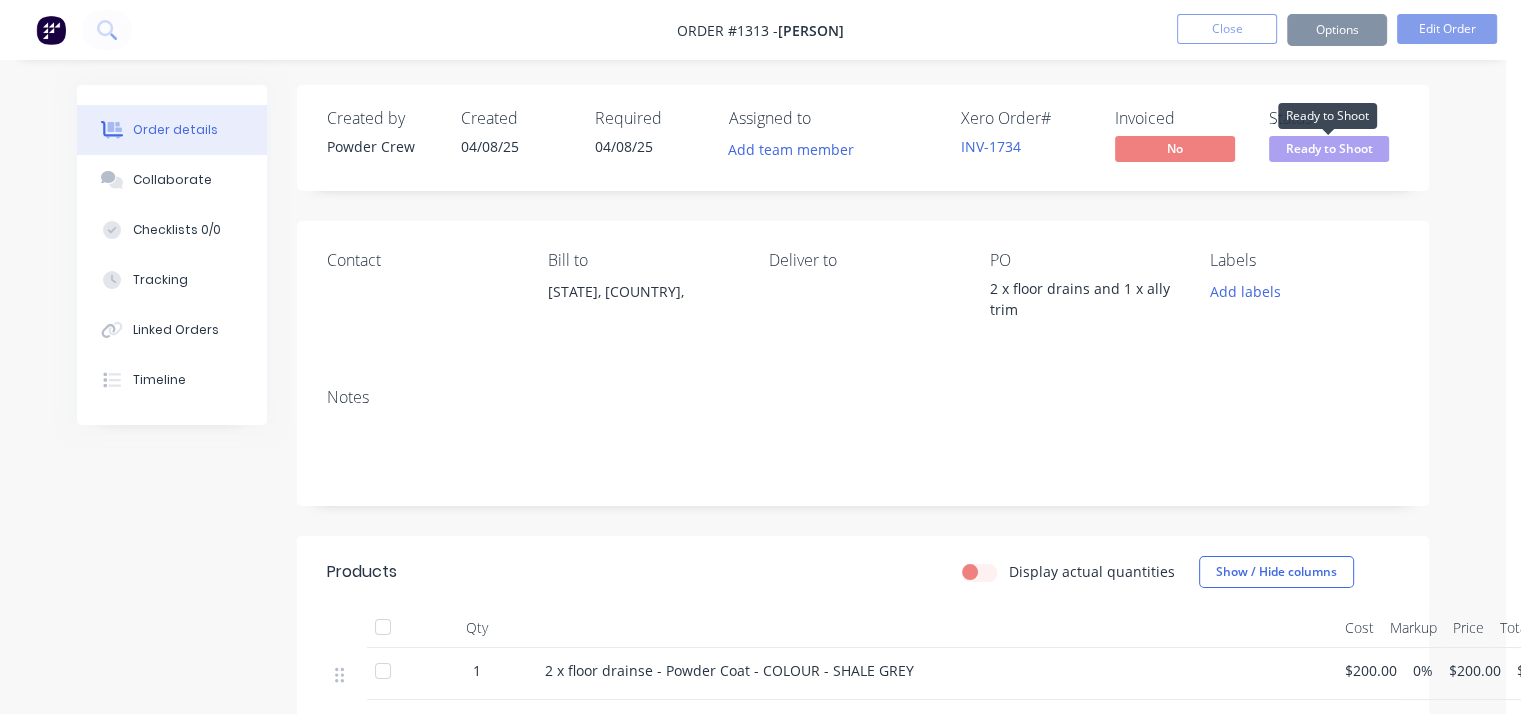 click on "Ready to Shoot" at bounding box center (1329, 148) 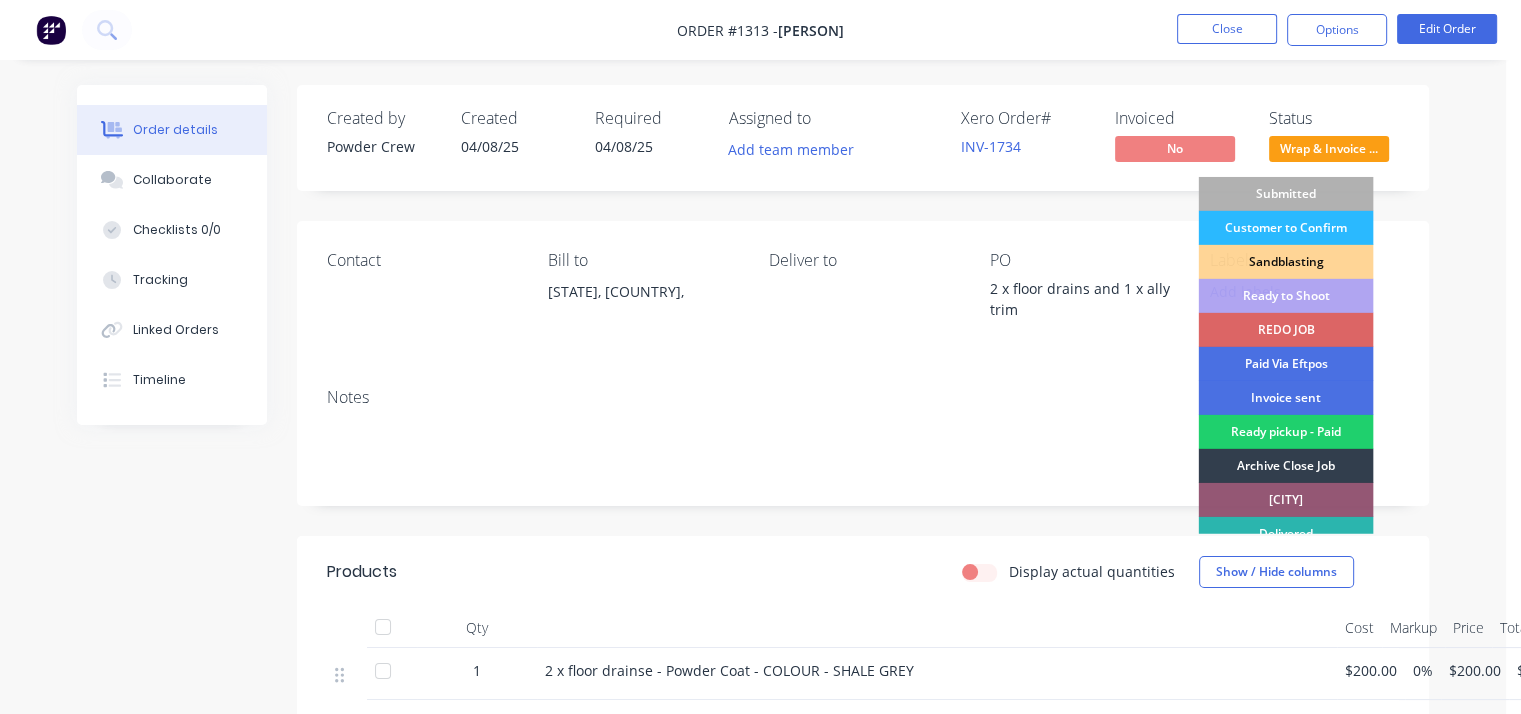 click on "Order details Collaborate Checklists 0/0 Tracking Linked Orders Timeline   Order details   Collaborate   Checklists   Tracking   Linked Orders   Timeline Created by [PERSON] Created 04/08/25 Required 04/08/25 Assigned to Add team member Xero   Order  # INV-1734 Invoiced No Status Wrap & Invoice ... Submitted Customer to Confirm Sandblasting Ready to Shoot REDO JOB Paid Via Eftpos Invoice sent Ready pickup - Paid  Archive Close Job [CITY] Delivered Picked Up Contact Bill to   [STATE], [COUNTRY],  Deliver to PO 2 x floor drains and 1 x ally trim Labels Add labels Notes
Products Display actual quantities Show / Hide columns Qty Cost Markup Price Total 1 2 x floor drainse - Powder Coat - COLOUR - SHALE GREY $200.00 0% $200.00 $200.00 1 1 x ally oval trim COLOUR - MATT BLACK $0.00 0% $0.00 $0.00 Labour $0.00 Sub total $200.00 Margin $0.00  ( 0.00 %) Tax $20.00 Total $220.00" at bounding box center [753, 554] 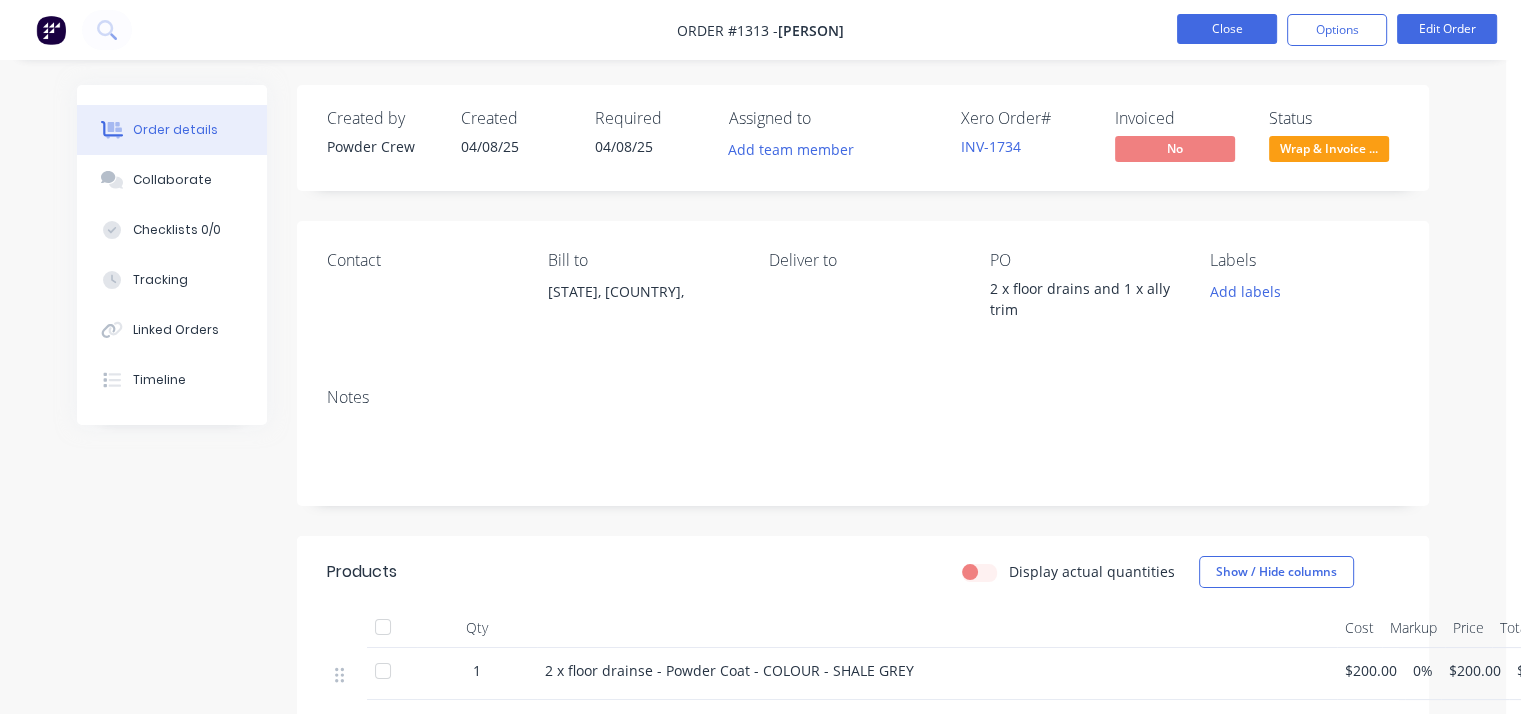 click on "Close" at bounding box center [1227, 29] 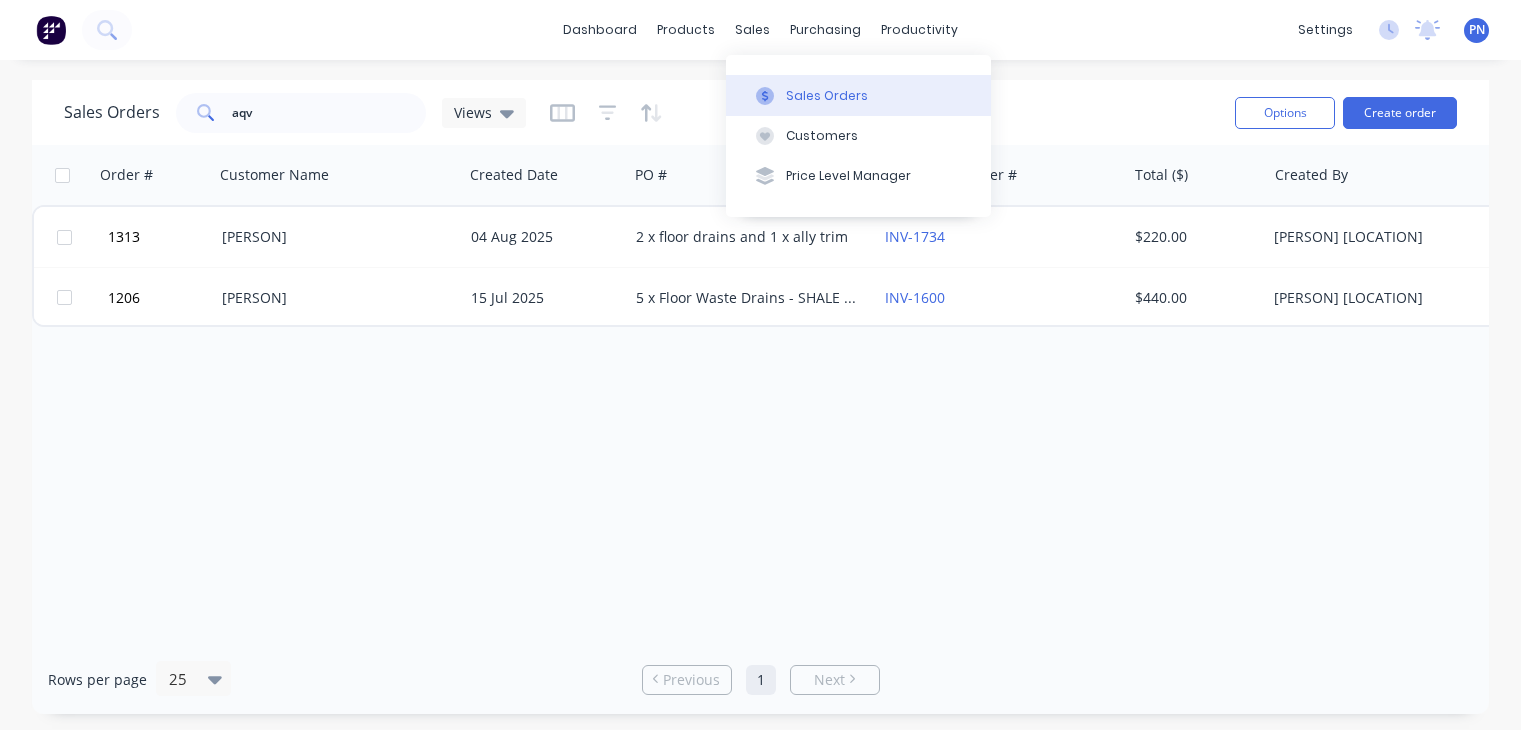 click on "Sales Orders" at bounding box center (827, 96) 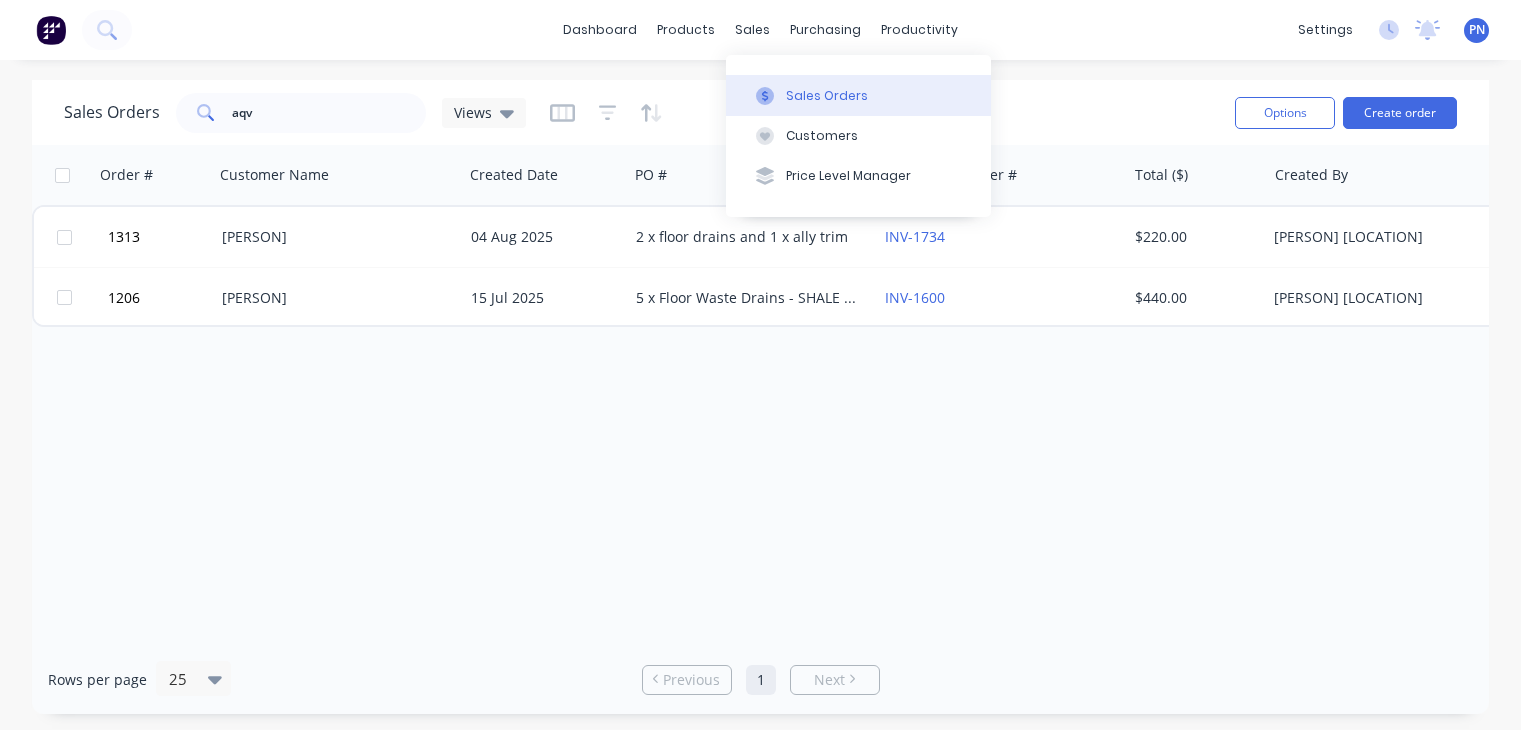 click on "Sales Orders" at bounding box center (827, 96) 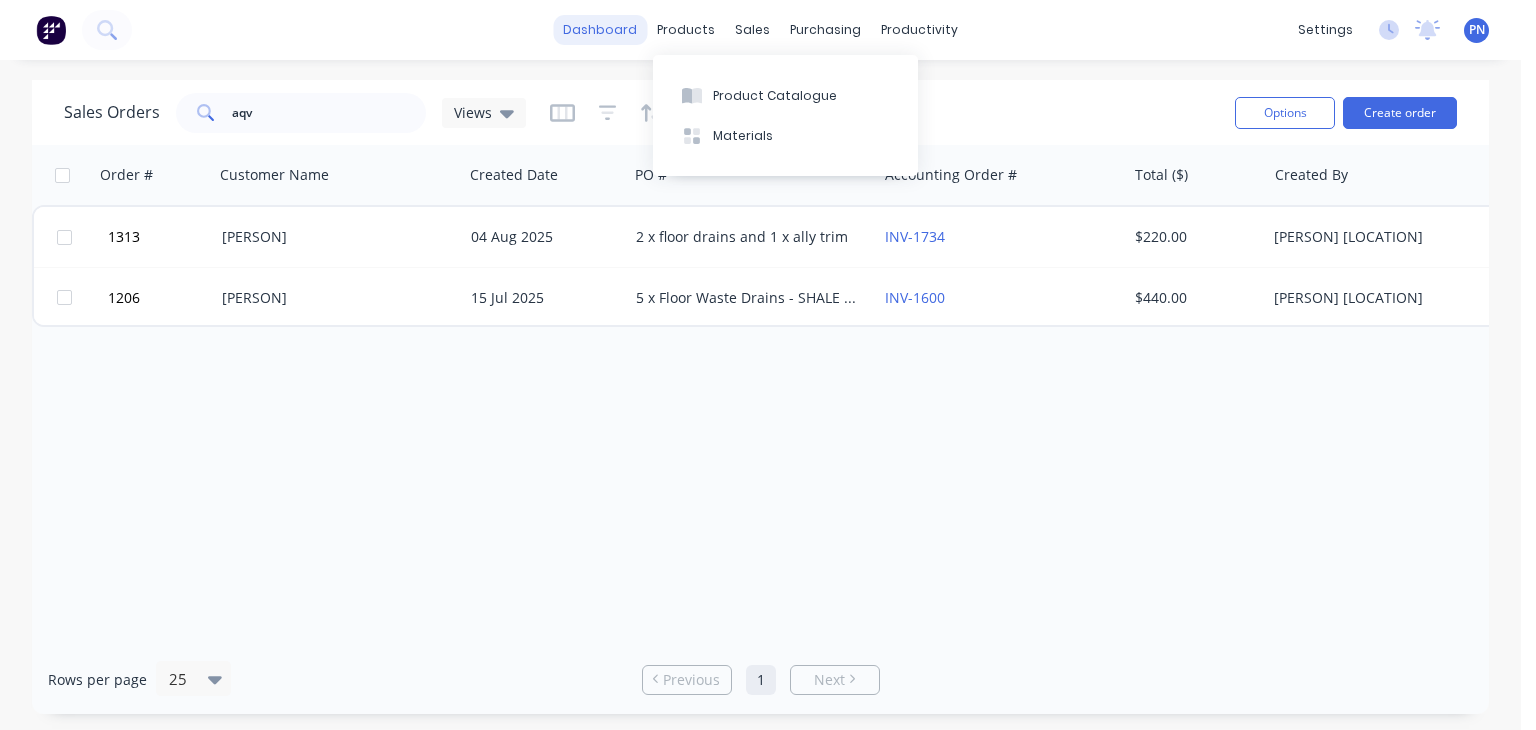 click on "dashboard" at bounding box center (600, 30) 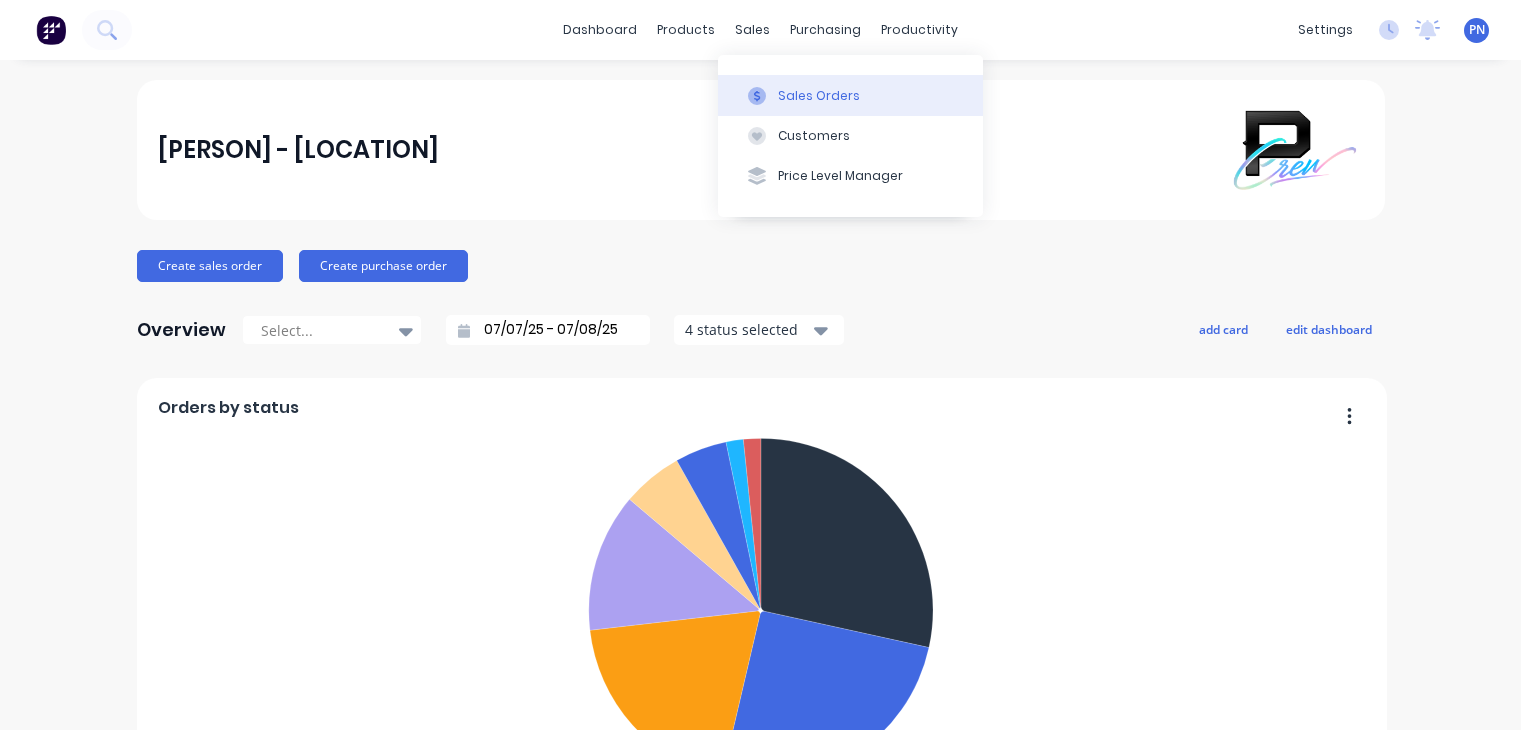 click on "Sales Orders" at bounding box center [819, 96] 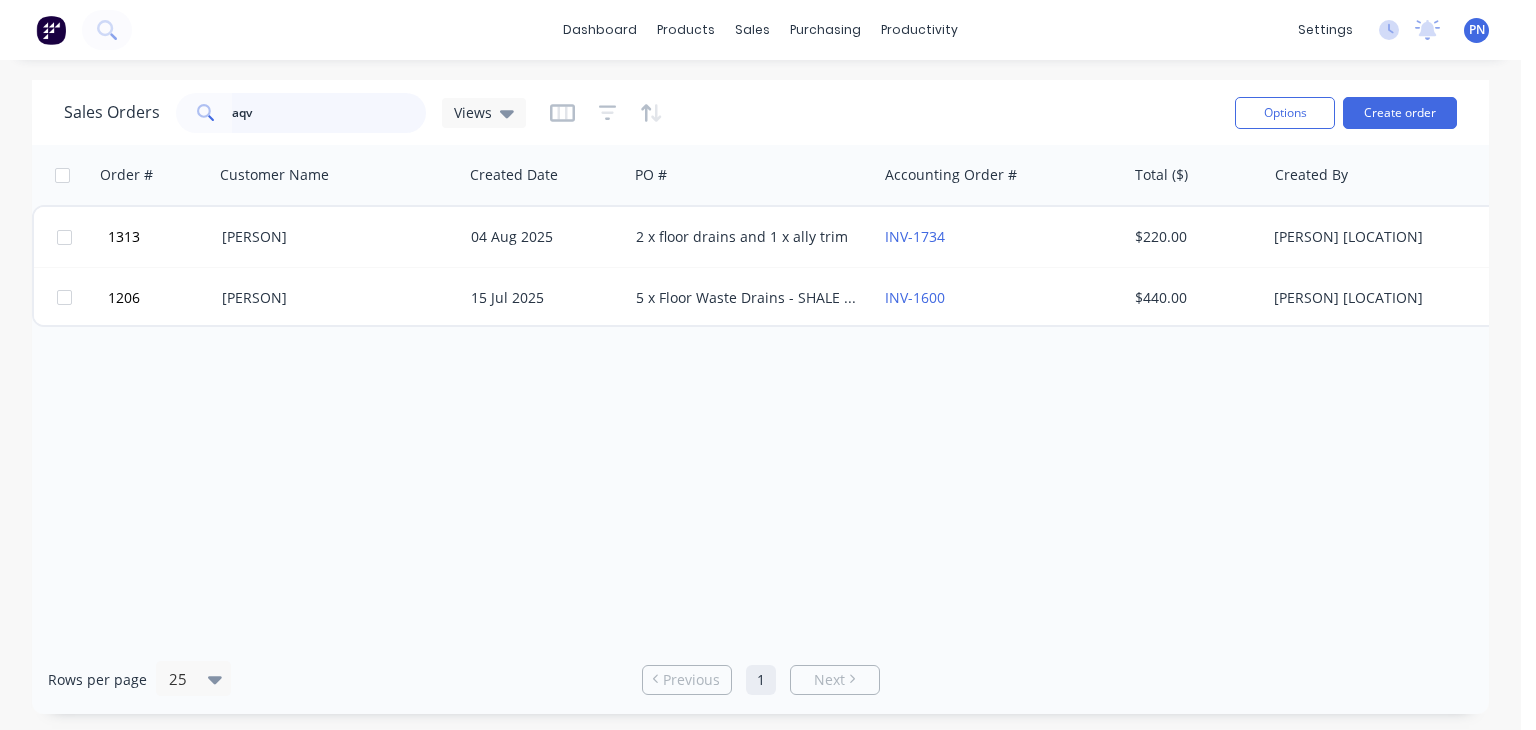 click on "aqv" at bounding box center (329, 113) 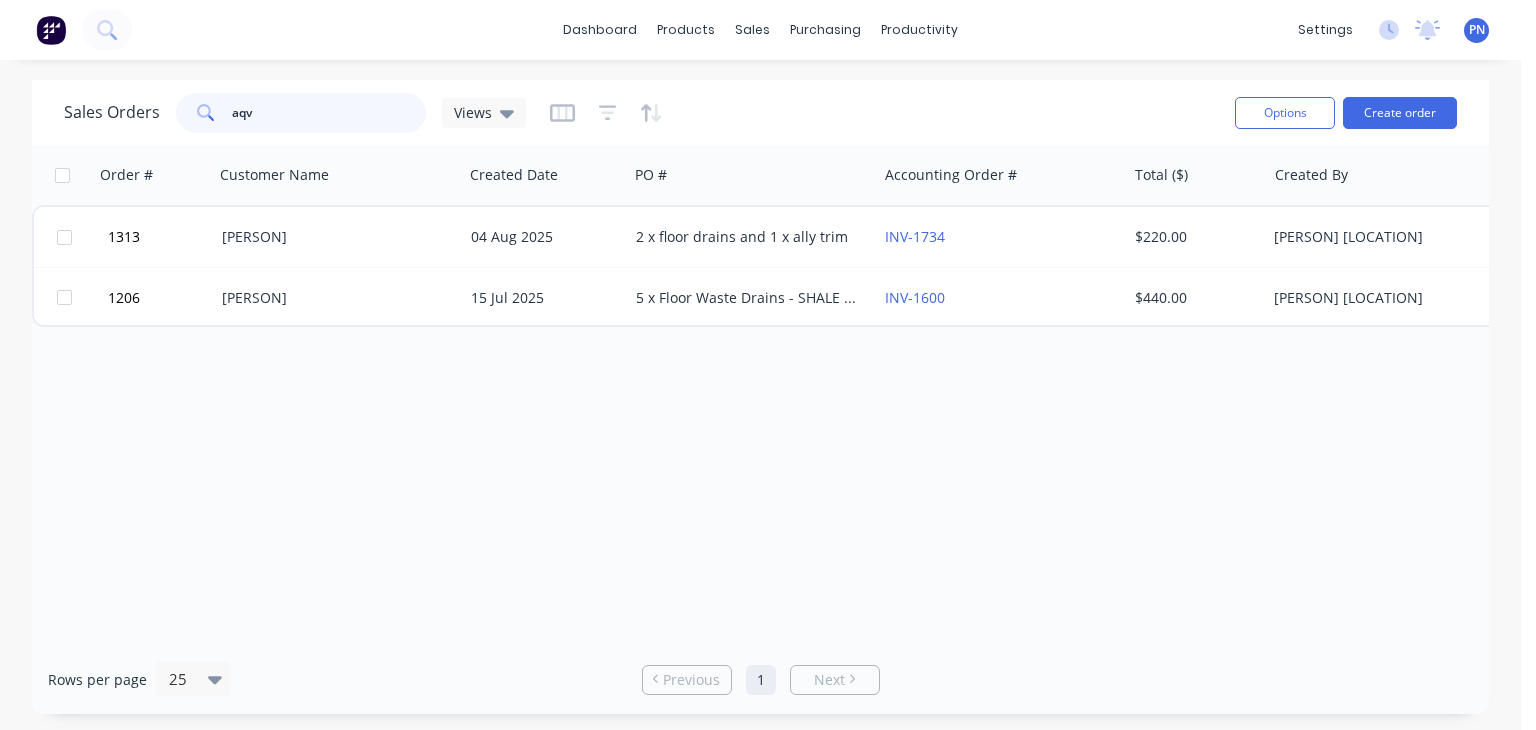 click on "aqv" at bounding box center (329, 113) 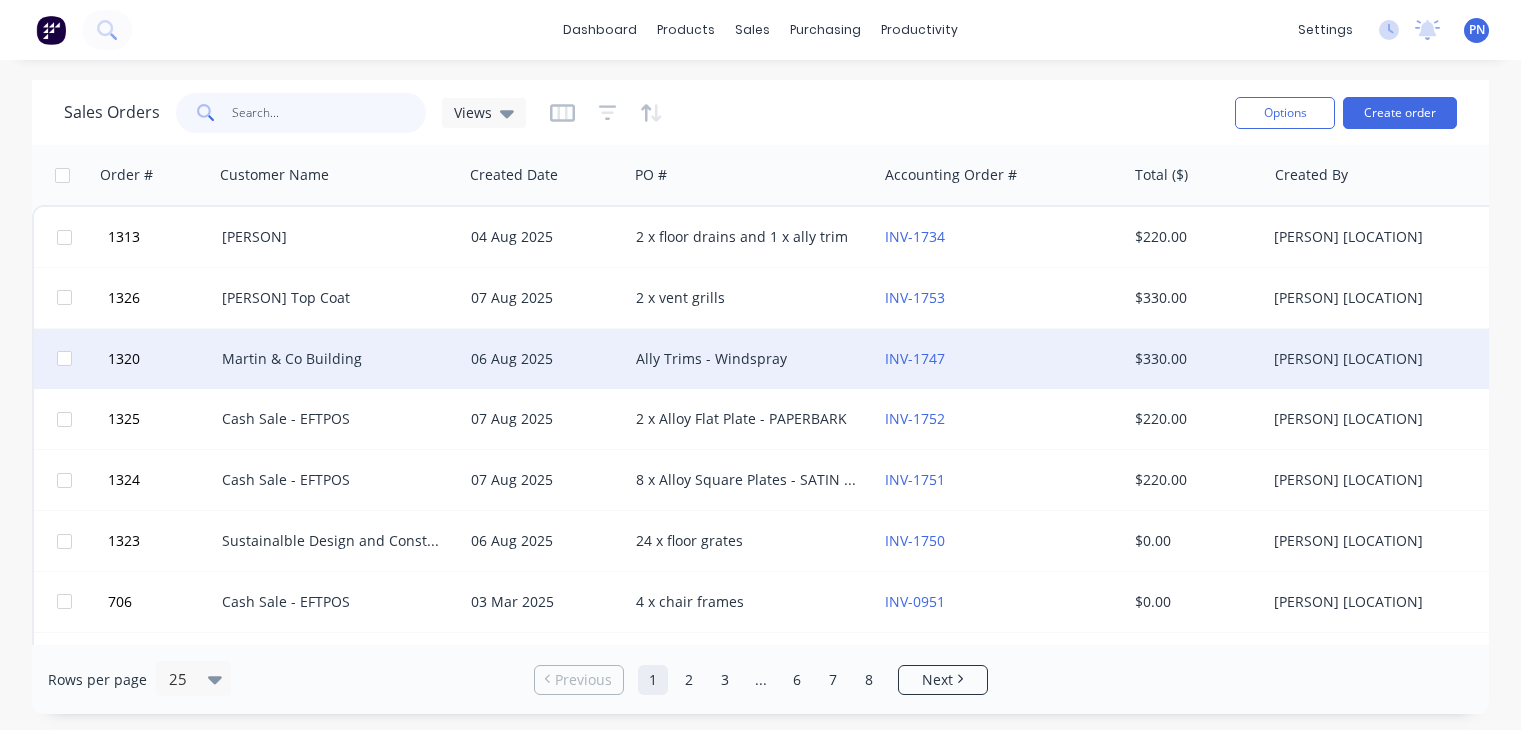 type 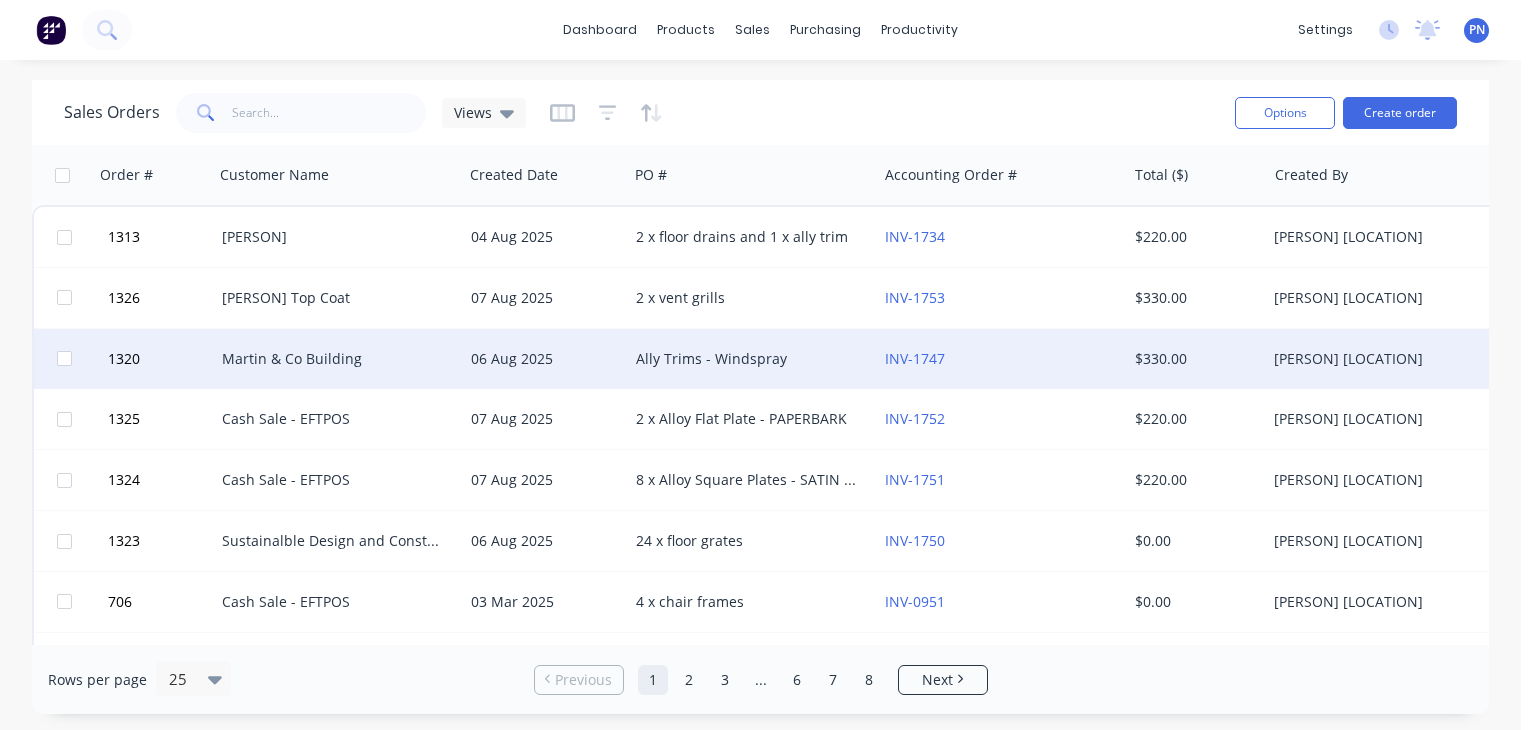 click on "Ally Trims - Windspray" at bounding box center (747, 359) 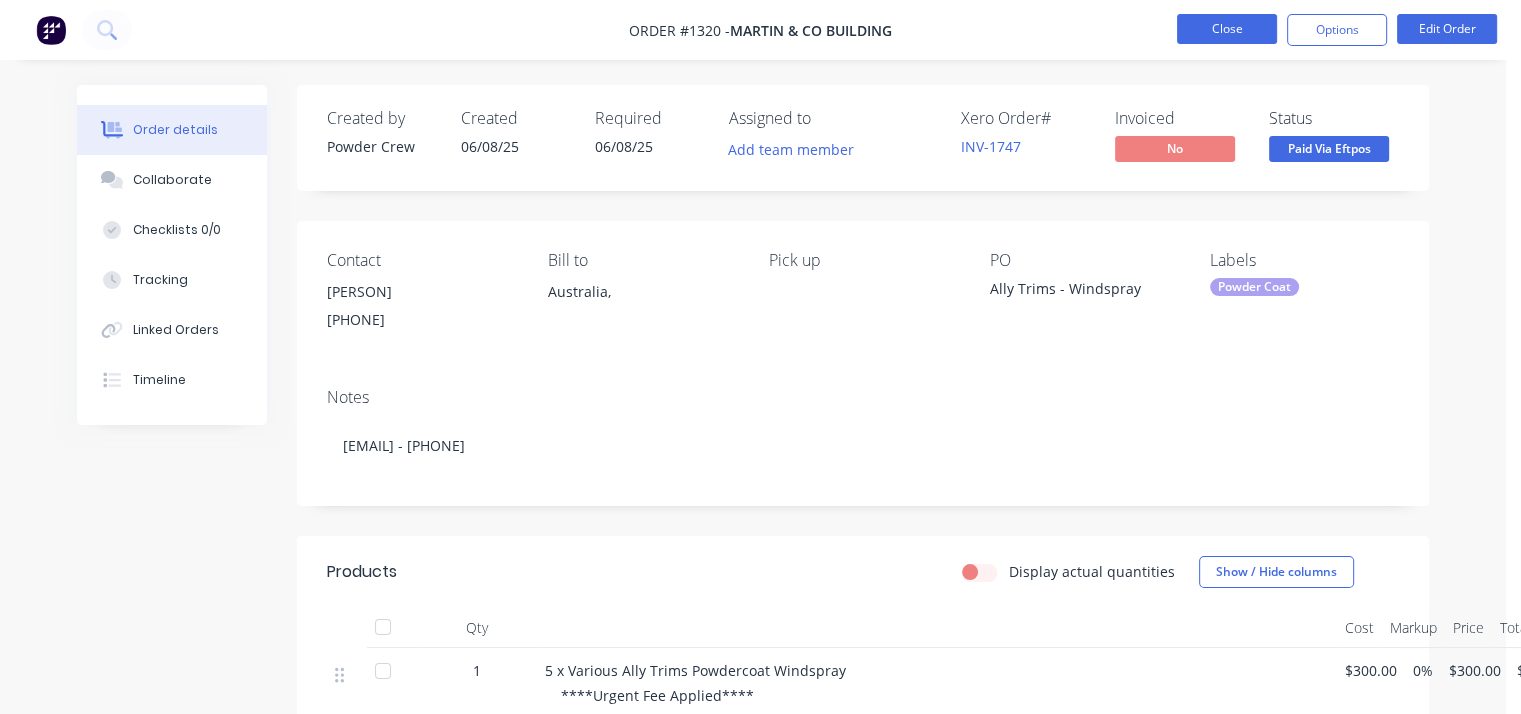 click on "Close" at bounding box center (1227, 29) 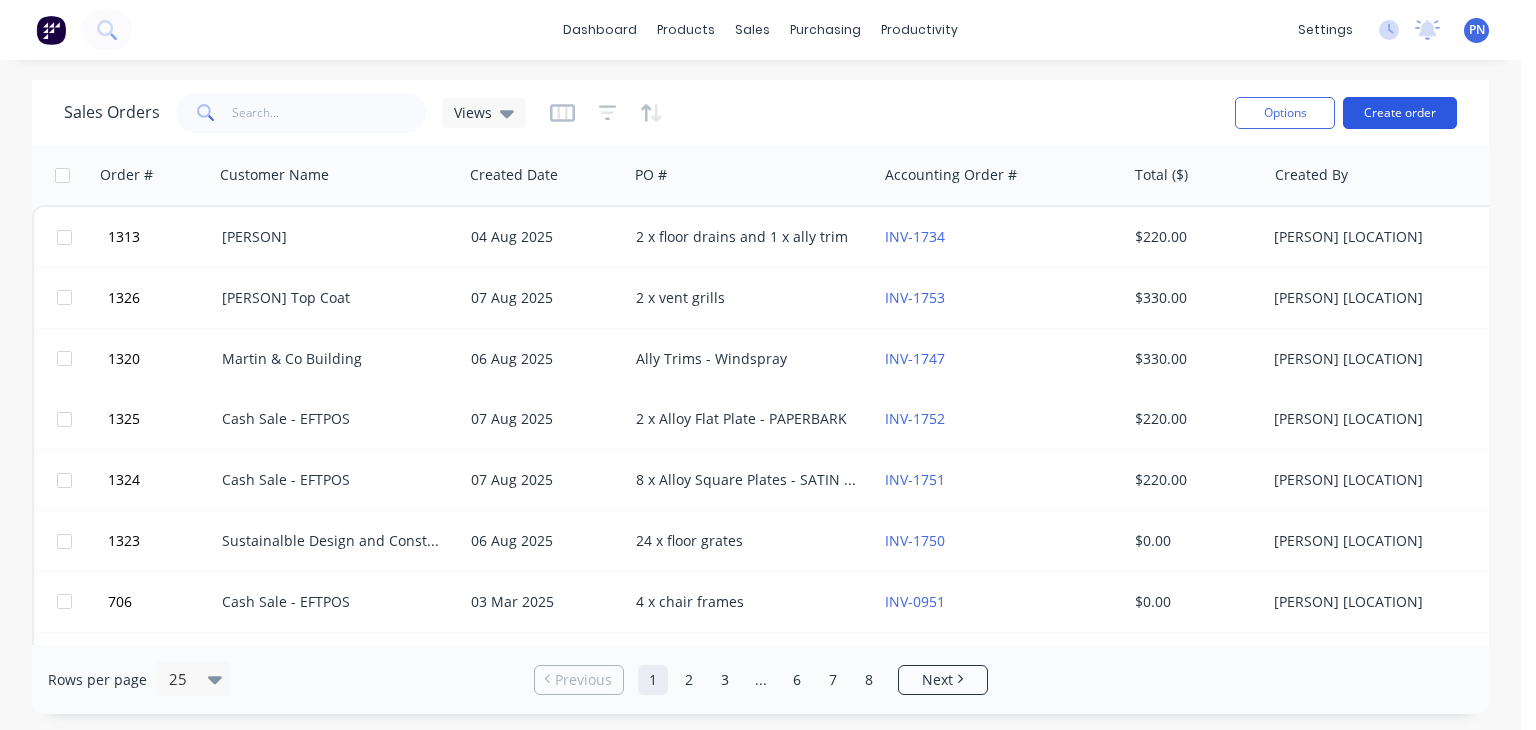 click on "Create order" at bounding box center (1400, 113) 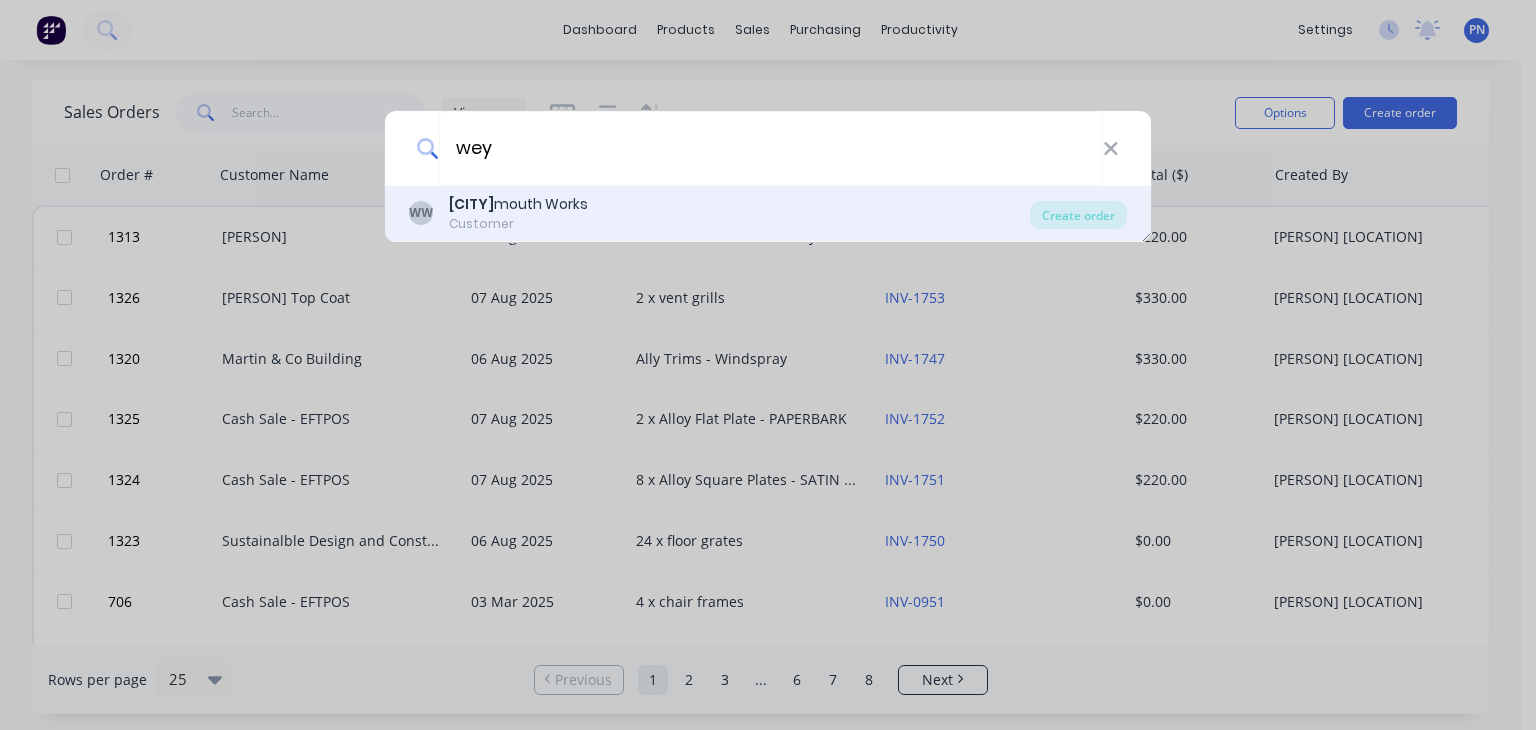 type on "wey" 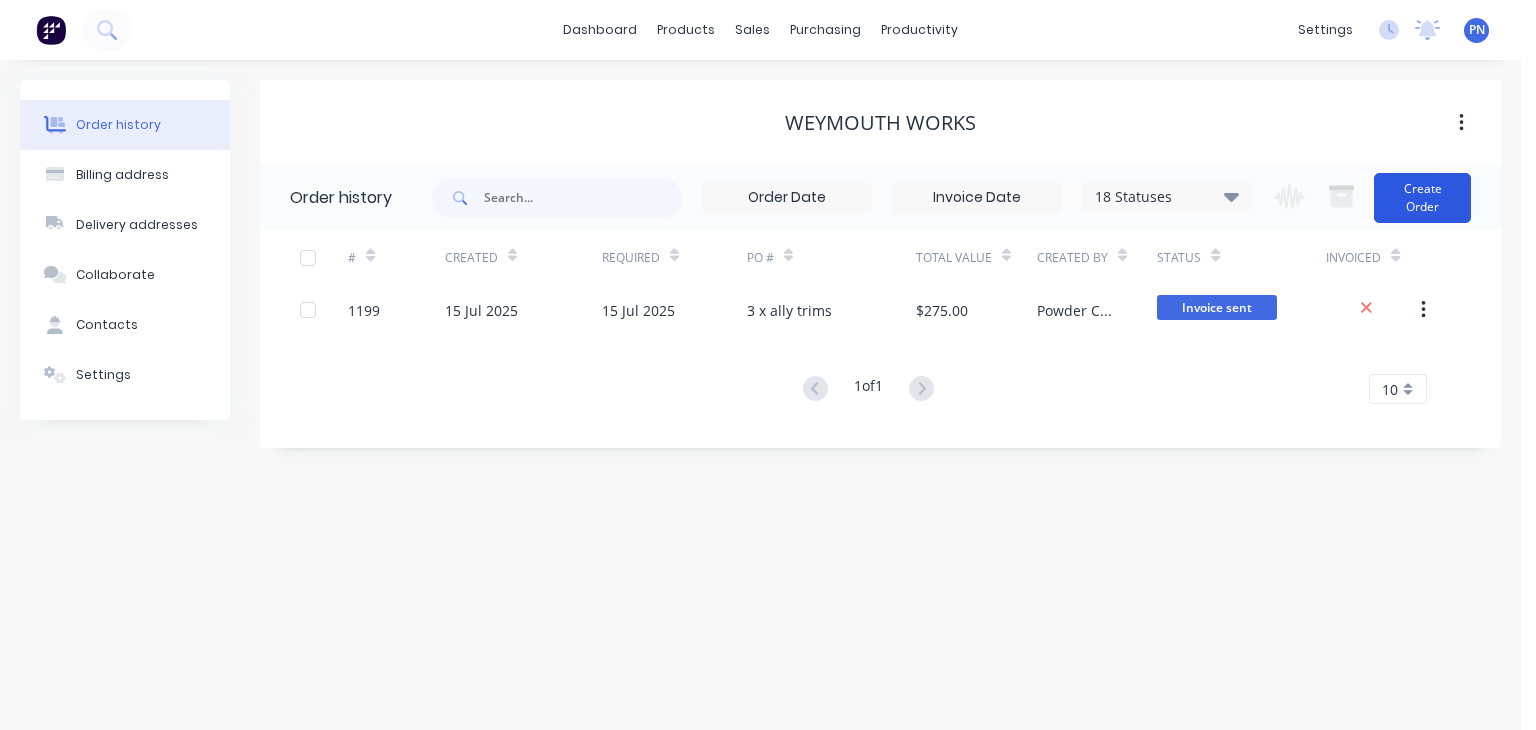 click on "Create Order" at bounding box center (1422, 198) 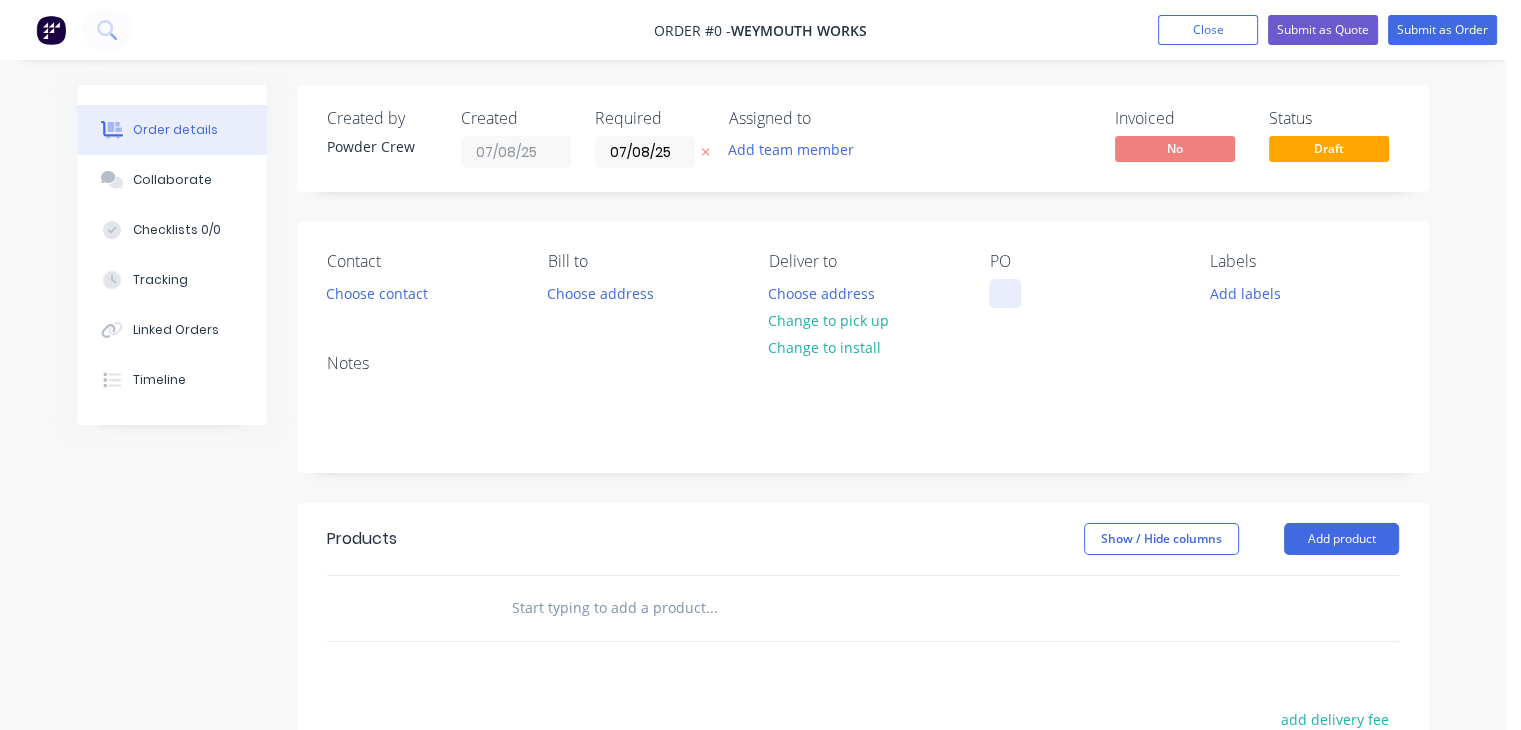 click at bounding box center (1005, 293) 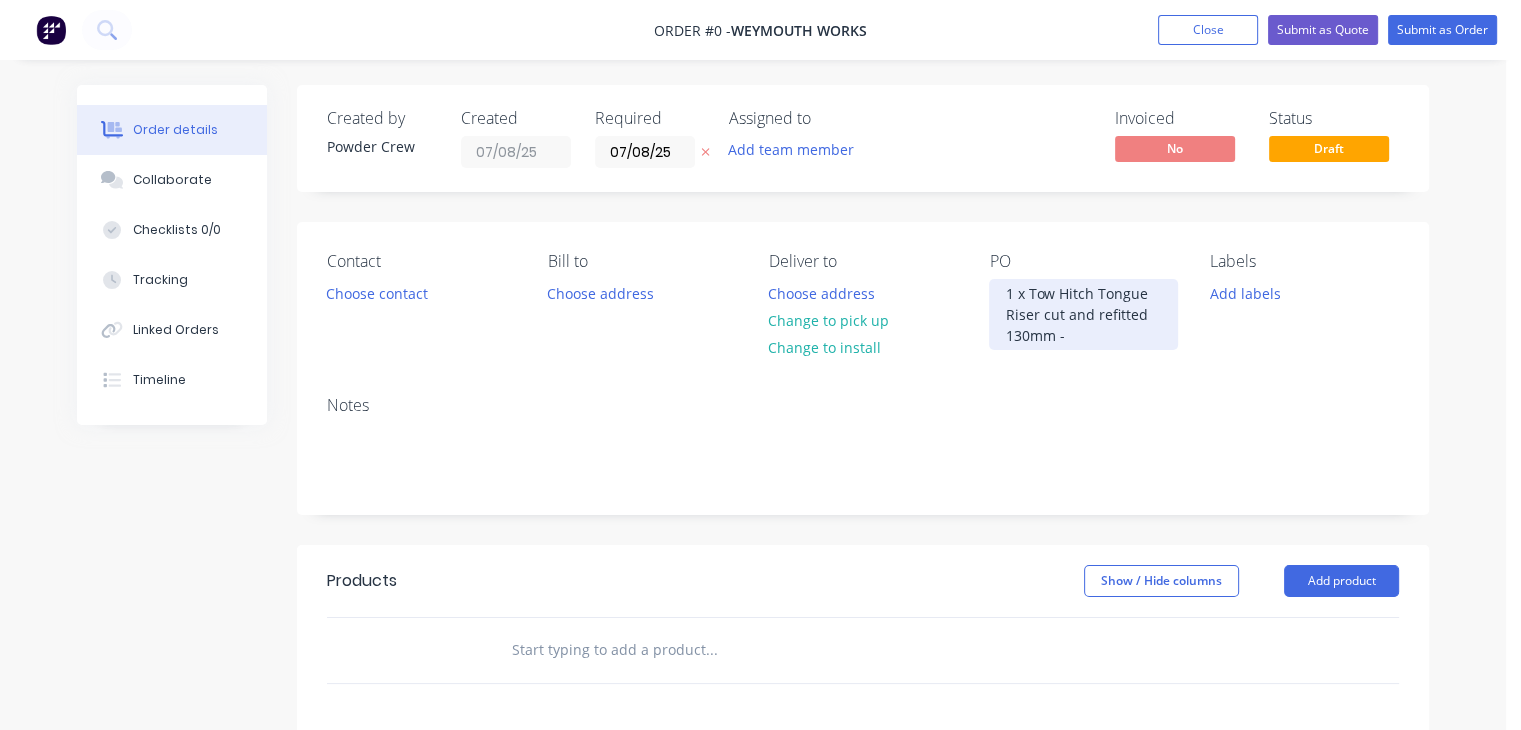 click on "1 x Tow Hitch Tongue Riser cut and refitted 130mm -" at bounding box center (1083, 314) 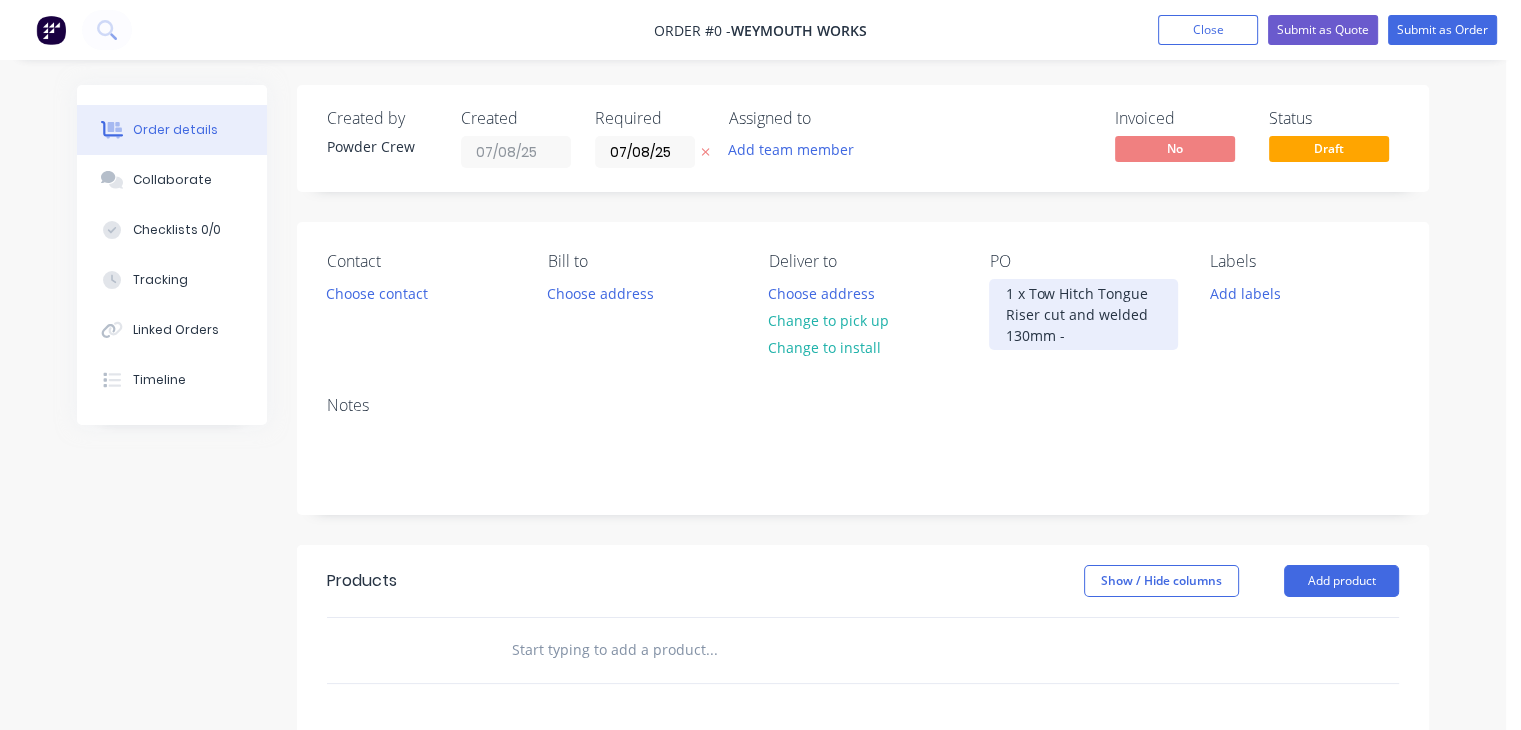 click on "1 x Tow Hitch Tongue Riser cut and welded 130mm -" at bounding box center [1083, 314] 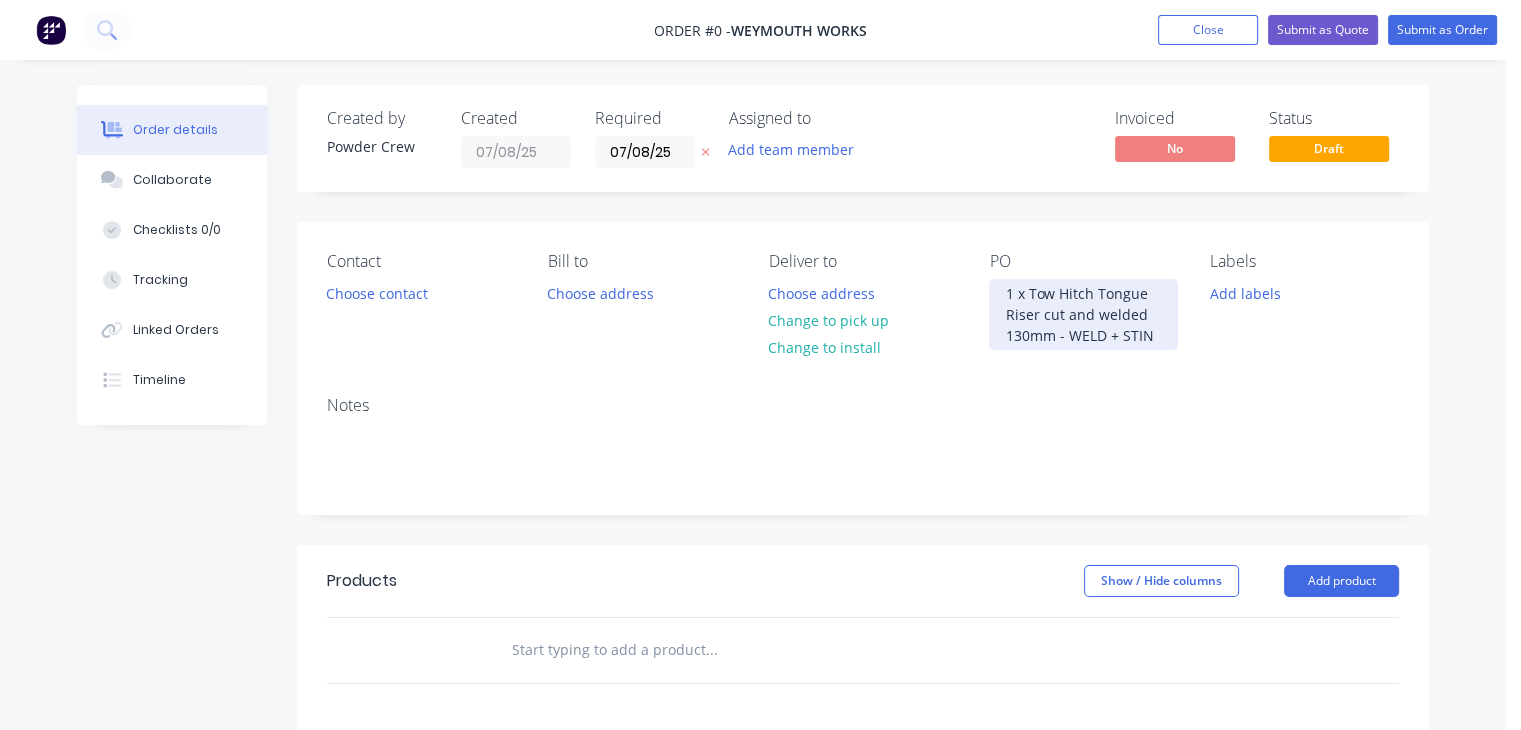 click on "1 x Tow Hitch Tongue Riser cut and welded 130mm - WELD + STIN" at bounding box center [1083, 314] 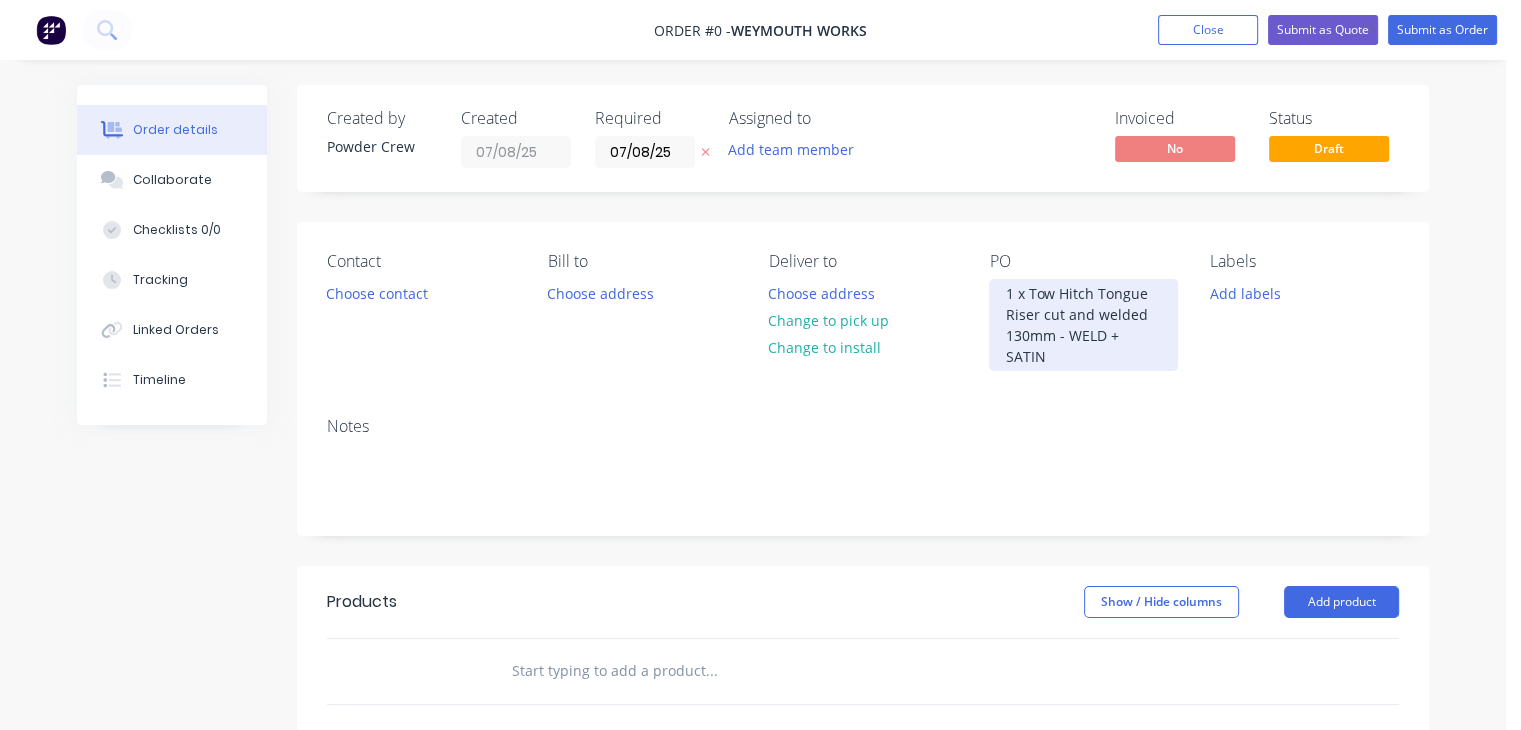 click on "1 x Tow Hitch Tongue Riser cut and welded 130mm - WELD + SATIN" at bounding box center [1083, 325] 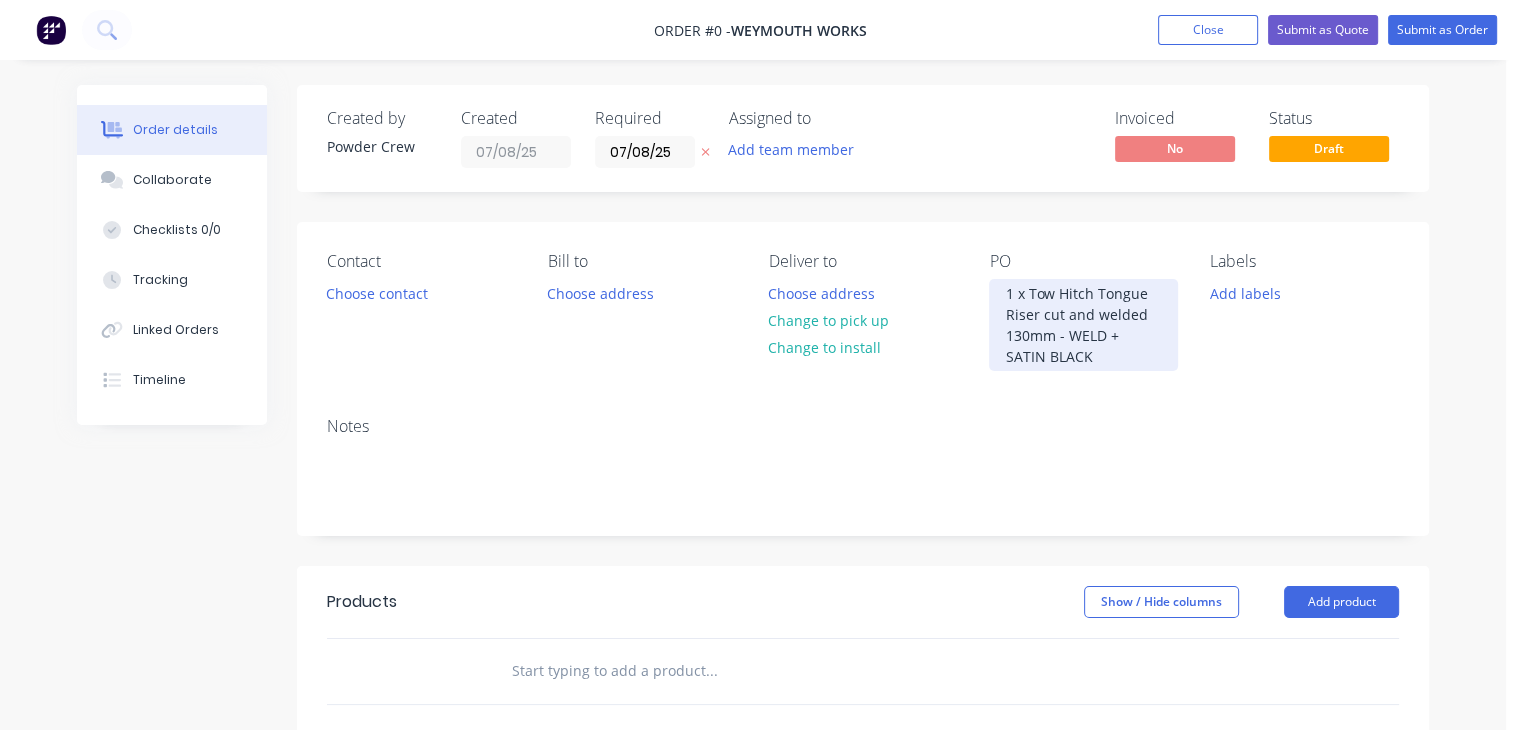 click on "1 x Tow Hitch Tongue Riser cut and welded 130mm - WELD + SATIN BLACK" at bounding box center [1083, 325] 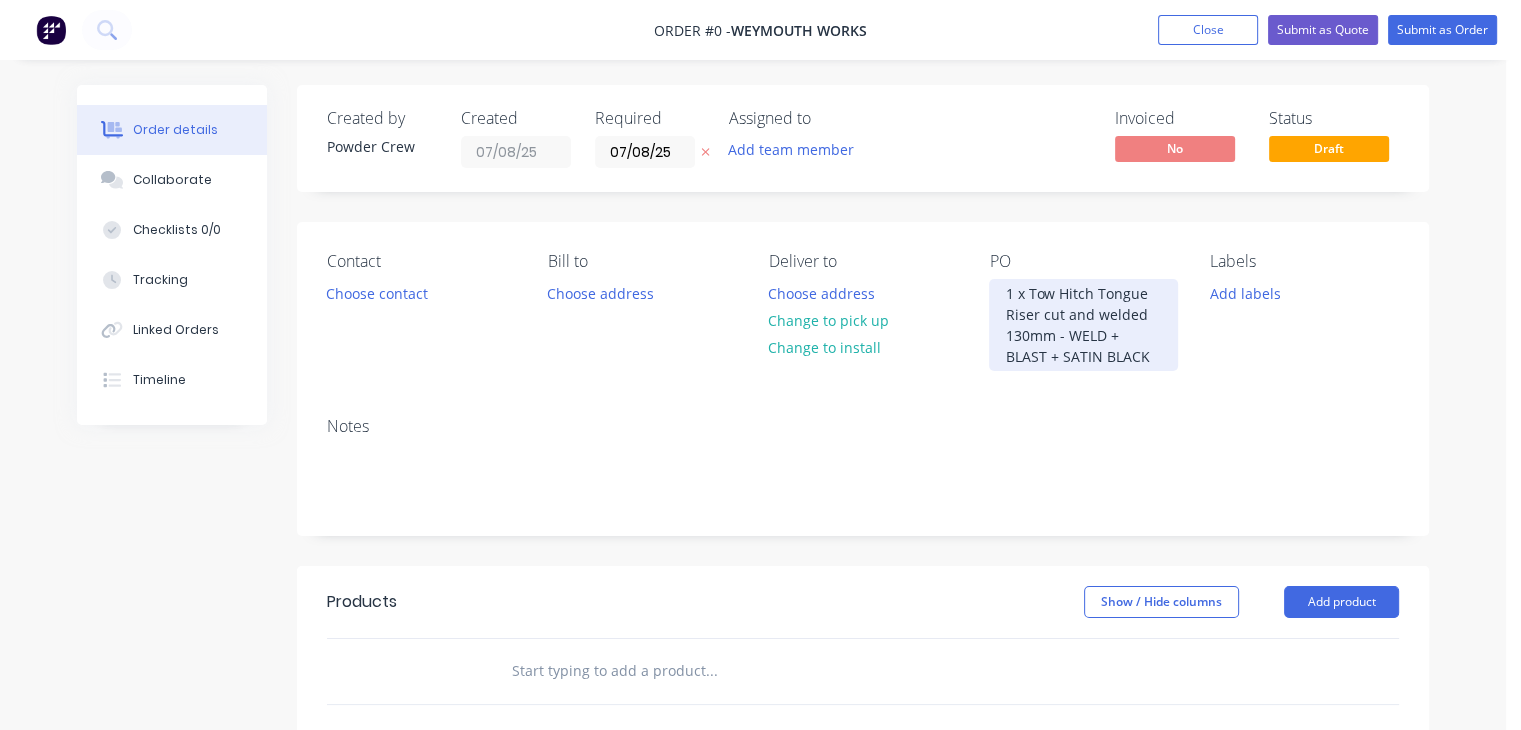 drag, startPoint x: 1117, startPoint y: 361, endPoint x: 987, endPoint y: 278, distance: 154.23683 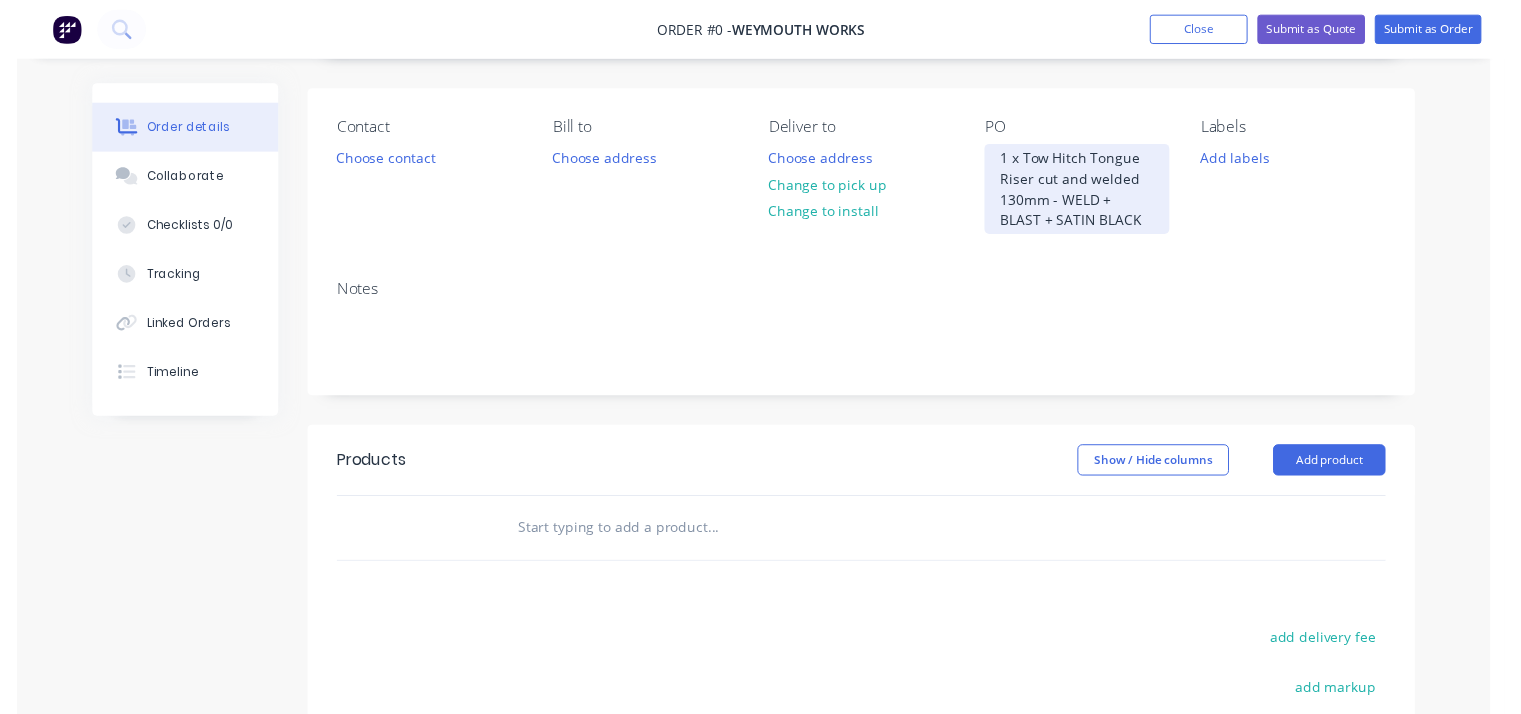 scroll, scrollTop: 400, scrollLeft: 0, axis: vertical 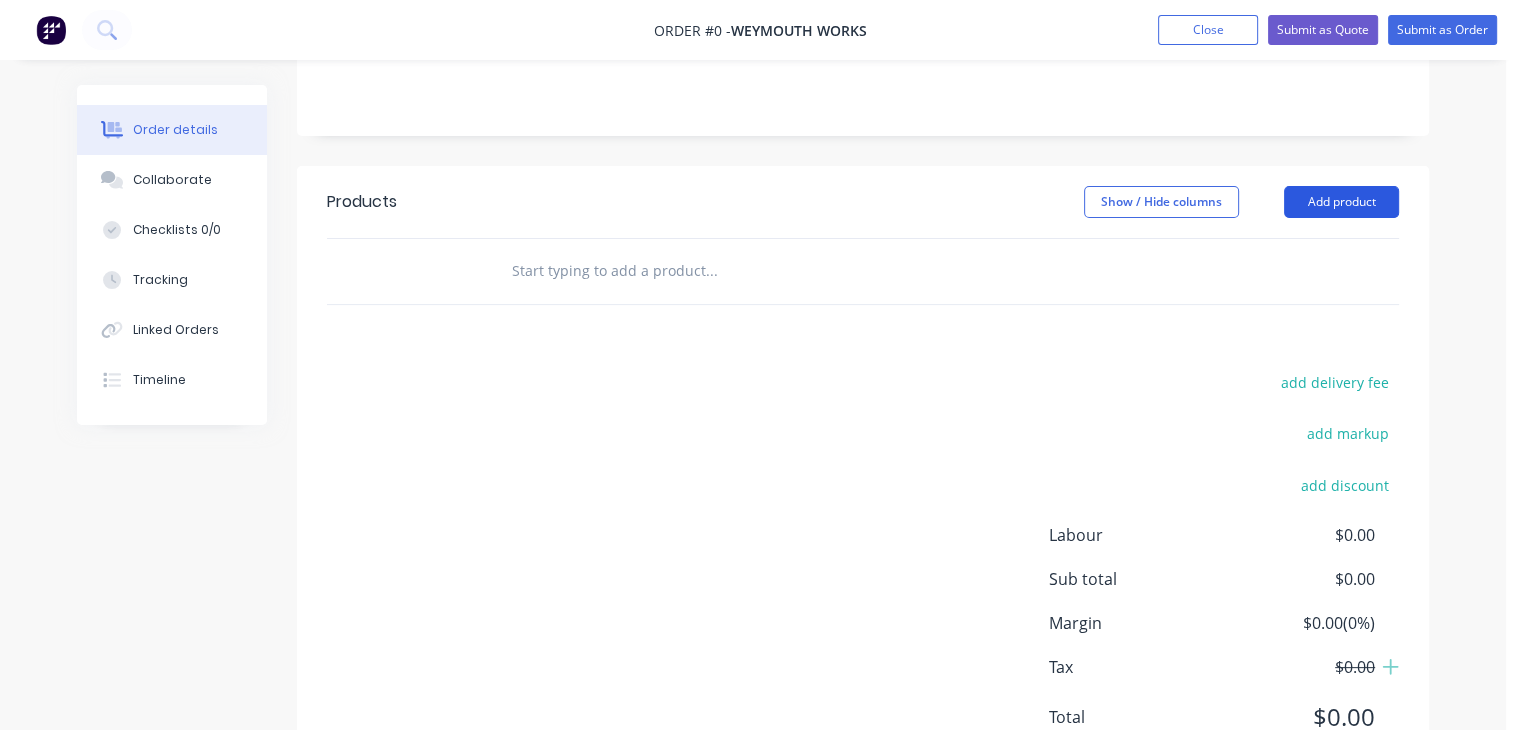 click on "Order details Collaborate Checklists 0/0 Tracking Linked Orders Timeline   Order details   Collaborate   Checklists   Tracking   Linked Orders   Timeline Created by [PERSON] Created 07/08/25 Required 07/08/25 Assigned to Add team member Invoiced No Status Draft Contact Choose contact Bill to Choose address Deliver to Choose address Change to pick up Change to install PO 1 x Tow Hitch Tongue Riser cut and welded 130mm - WELD + BLAST + SATIN BLACK  Labels Add labels Notes Products Show / Hide columns Add product     add delivery fee add markup add discount Labour $0.00 Sub total $0.00 Margin $0.00  ( 0 %) Tax $0.00 Total $0.00" at bounding box center [753, 250] 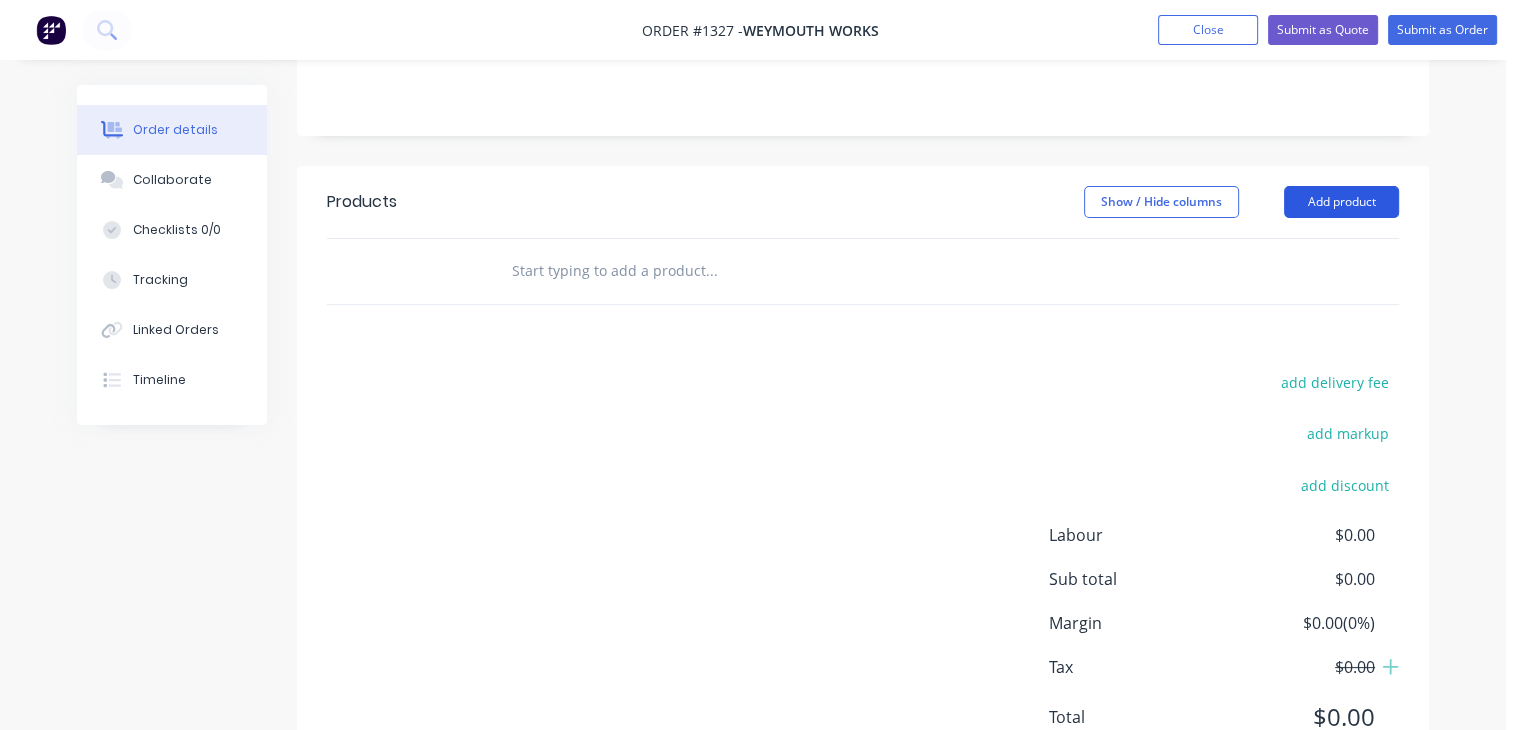 click on "Add product" at bounding box center (1341, 202) 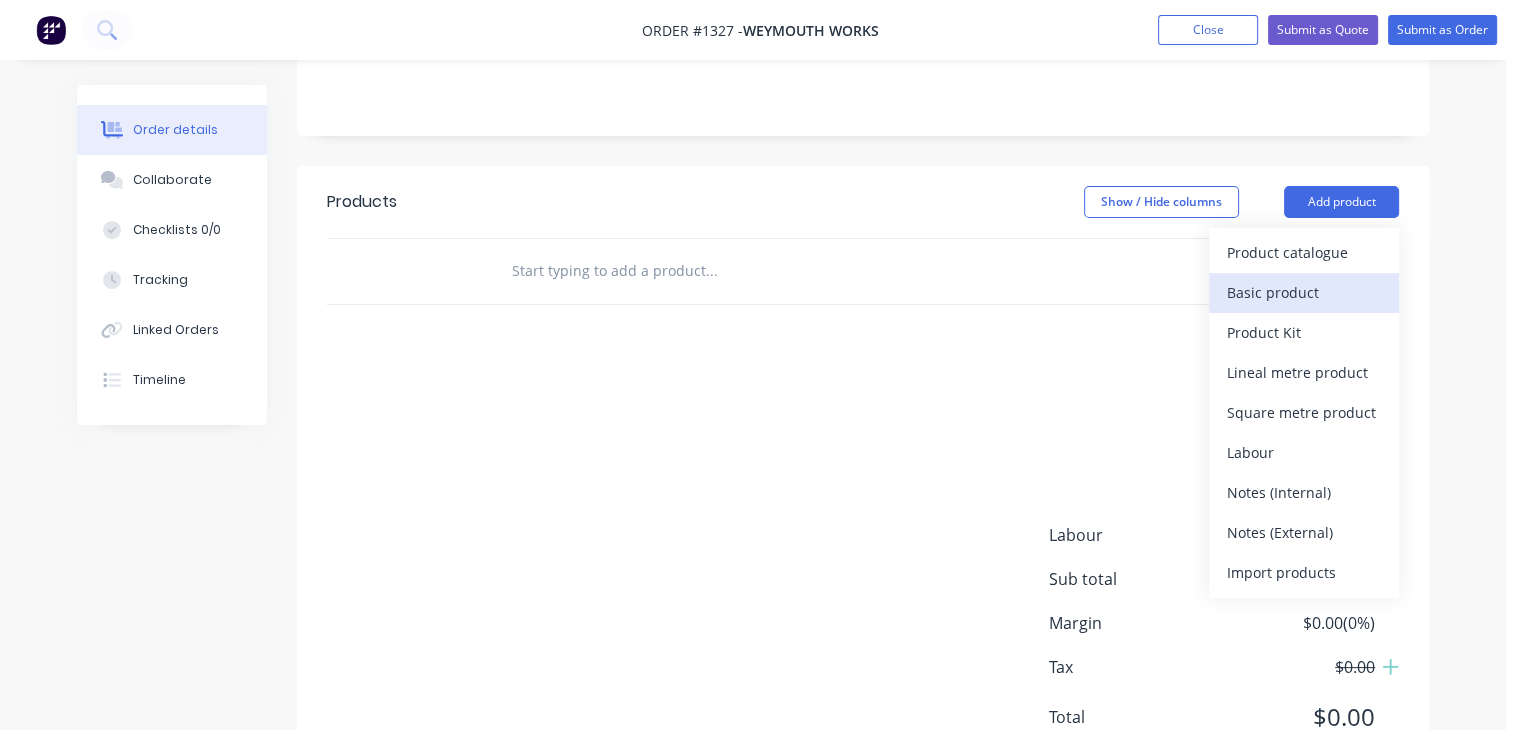 click on "Basic product" at bounding box center (1304, 292) 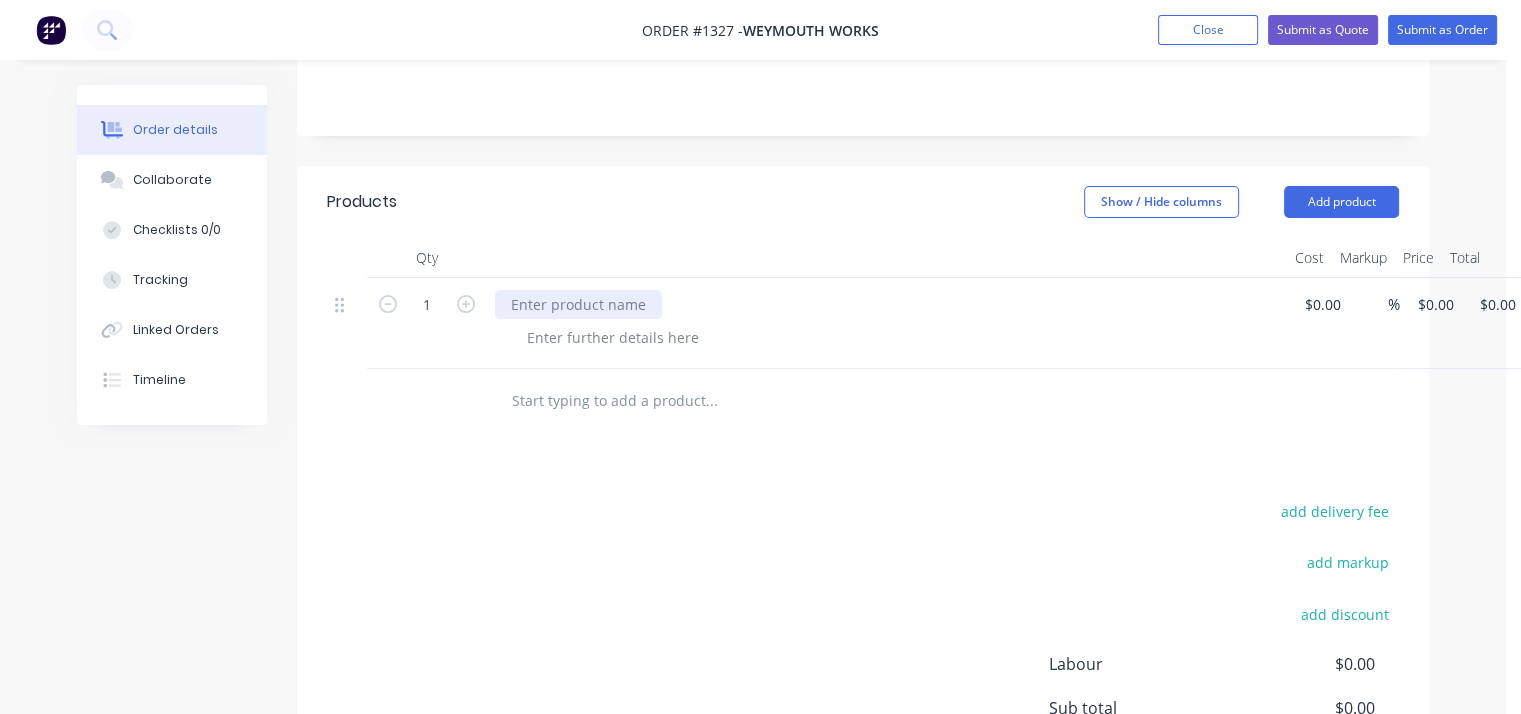click at bounding box center [578, 304] 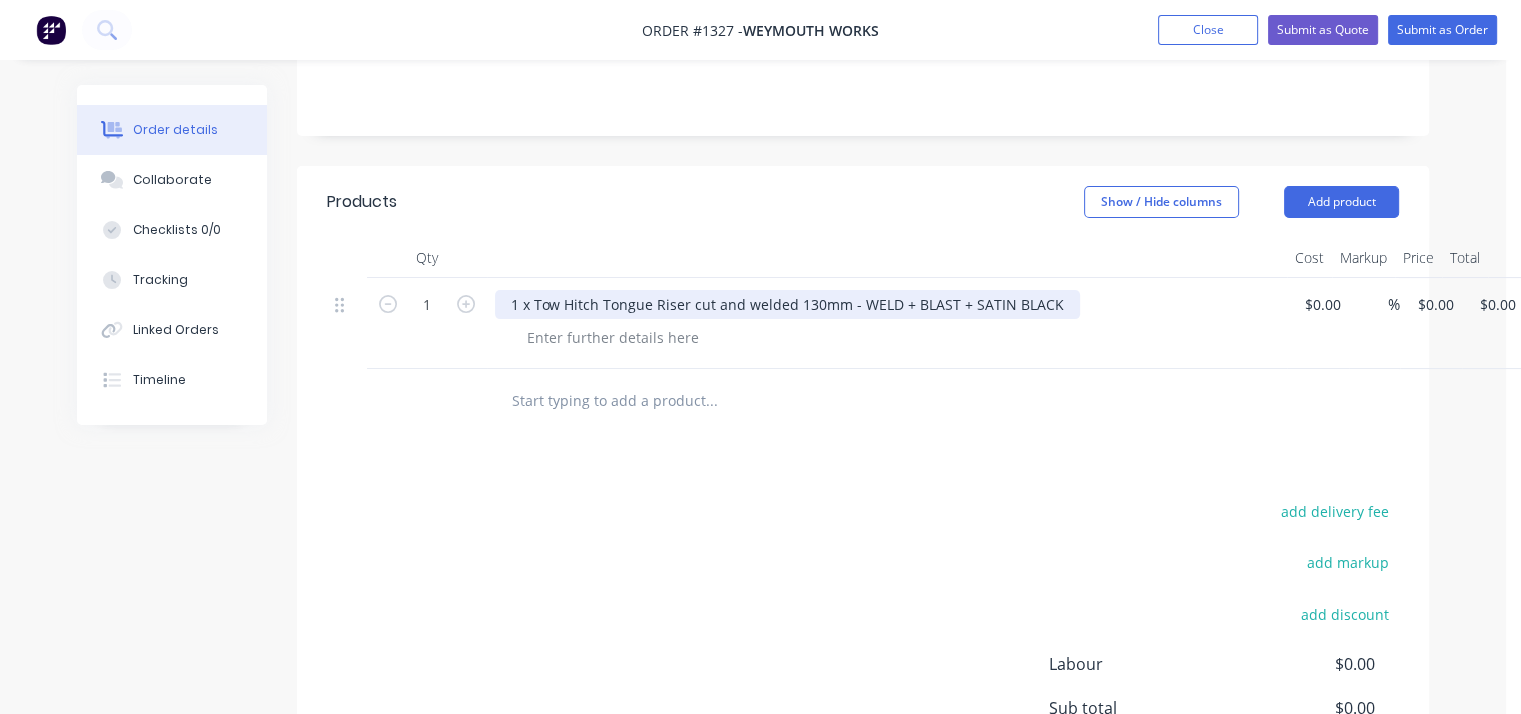 click on "1 x Tow Hitch Tongue Riser cut and welded 130mm - WELD + BLAST + SATIN BLACK" at bounding box center [787, 304] 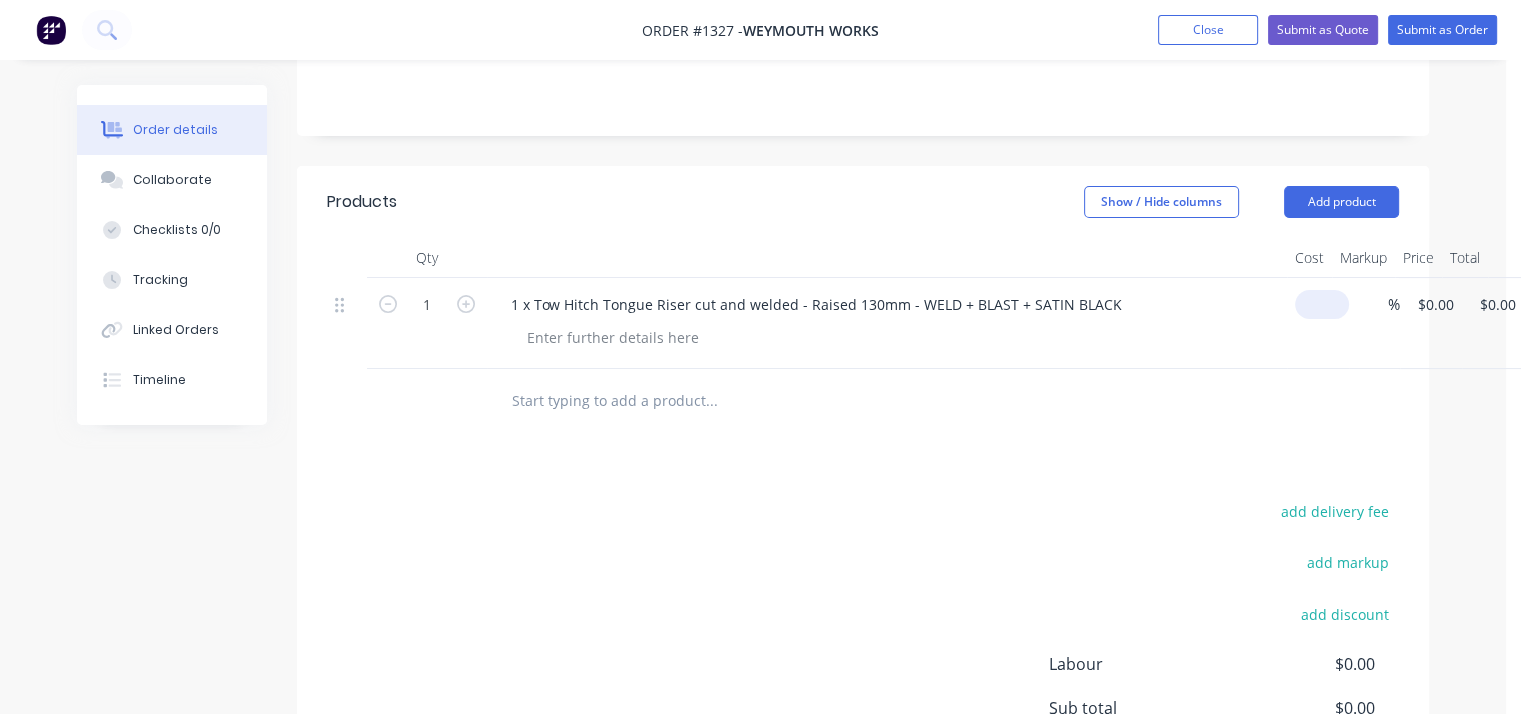 click at bounding box center (1326, 304) 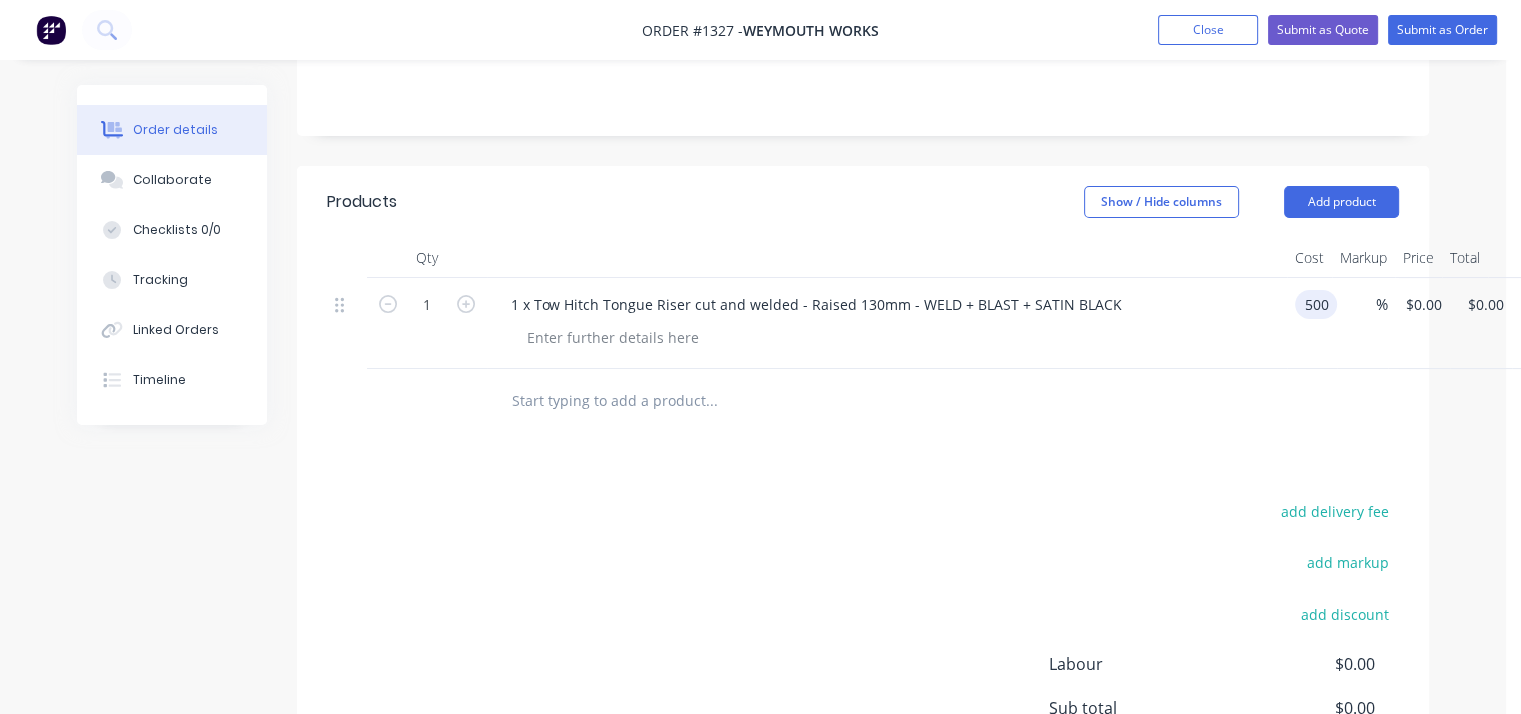 type on "$500.00" 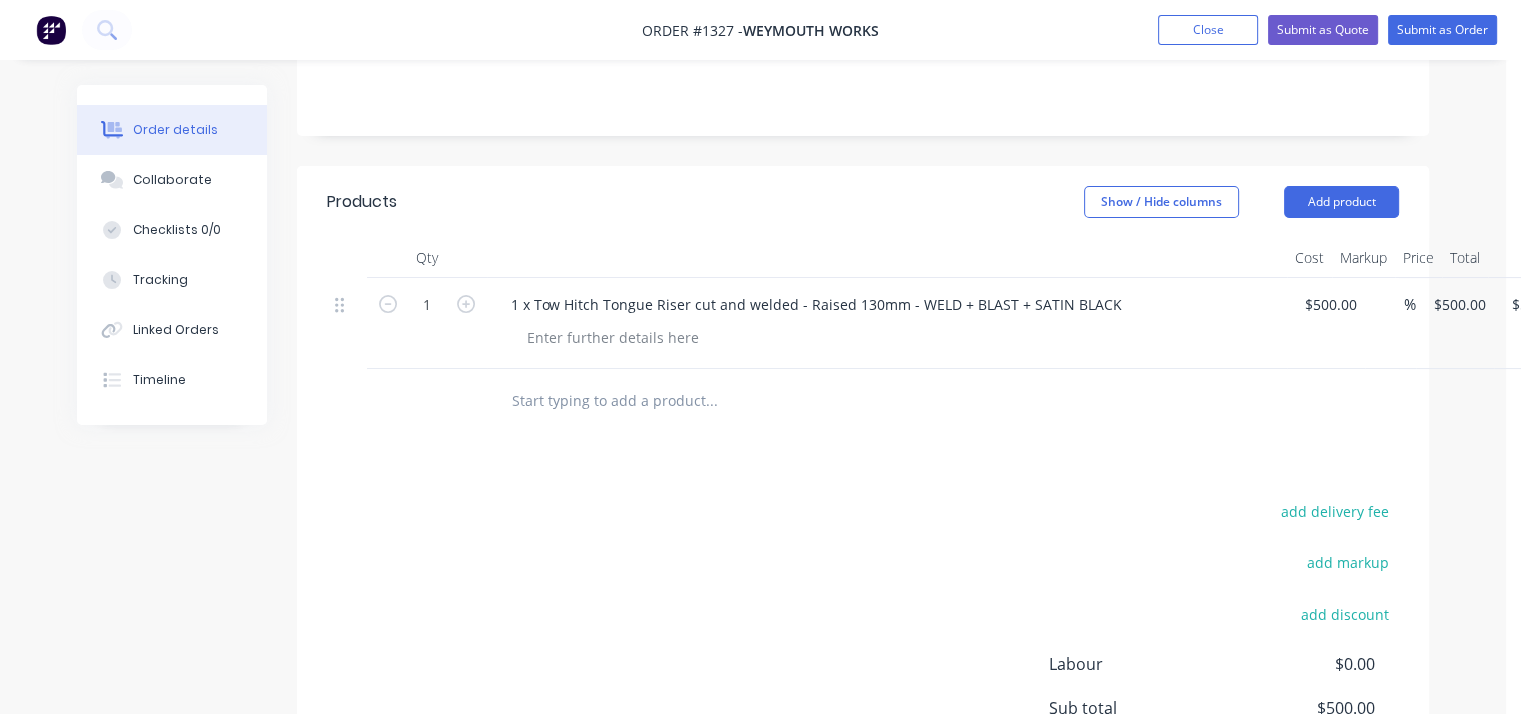 click at bounding box center [863, 401] 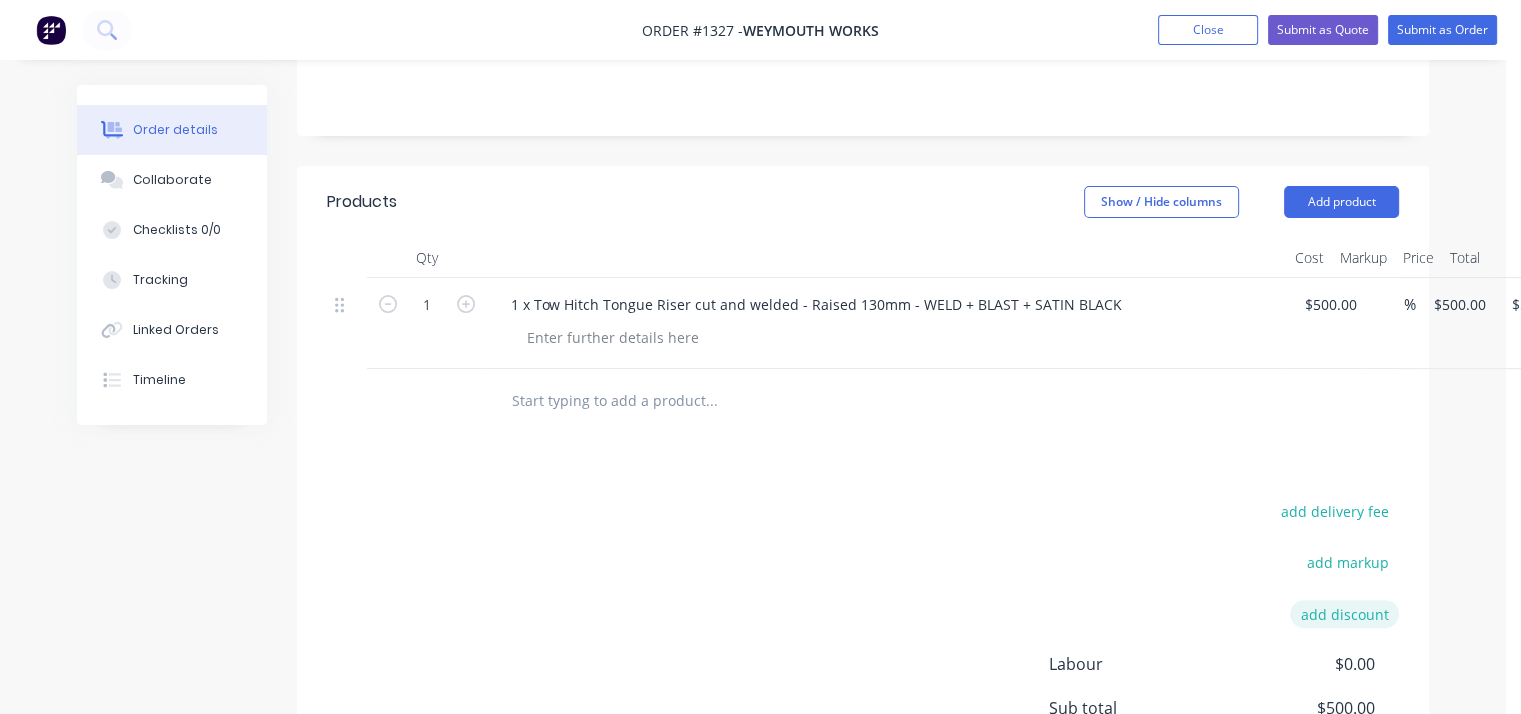 click on "add discount" at bounding box center (1344, 613) 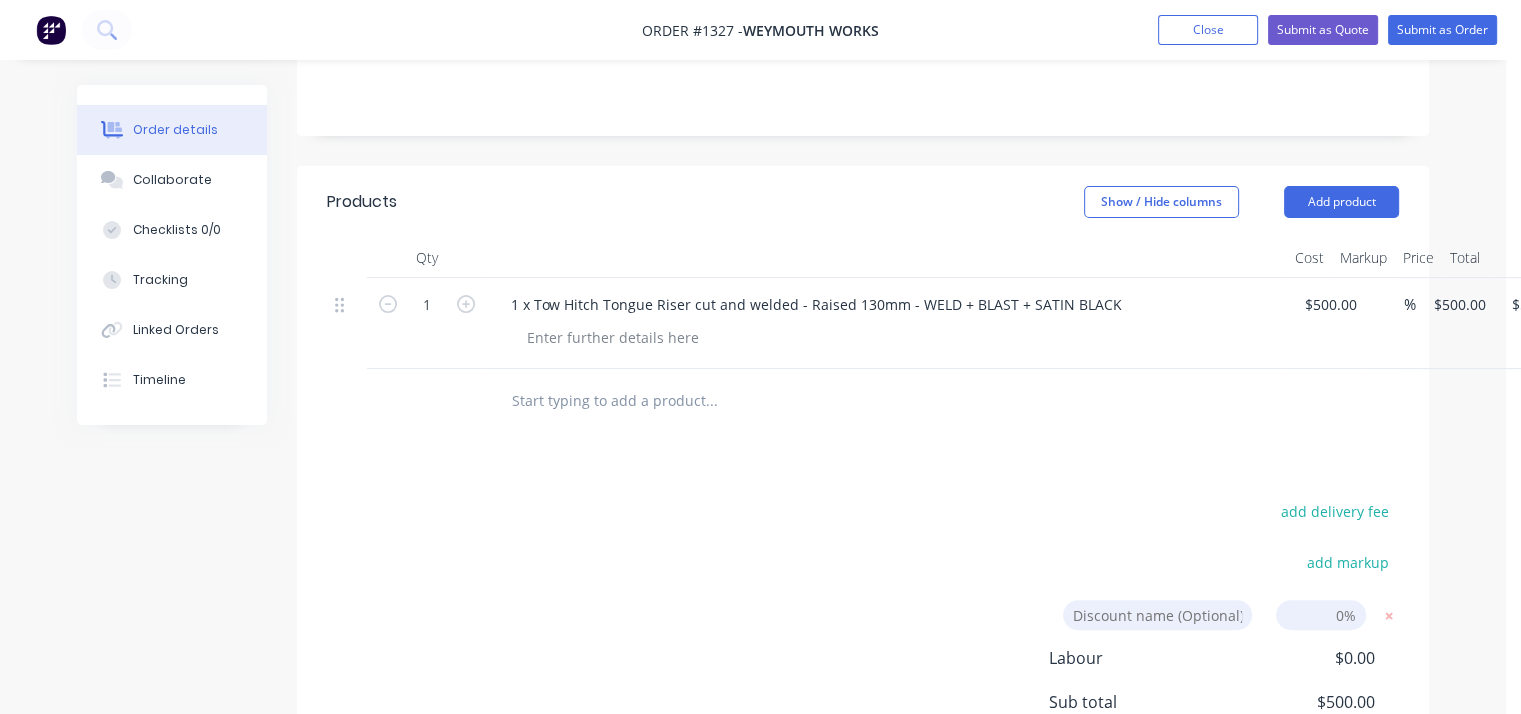 click at bounding box center (1321, 615) 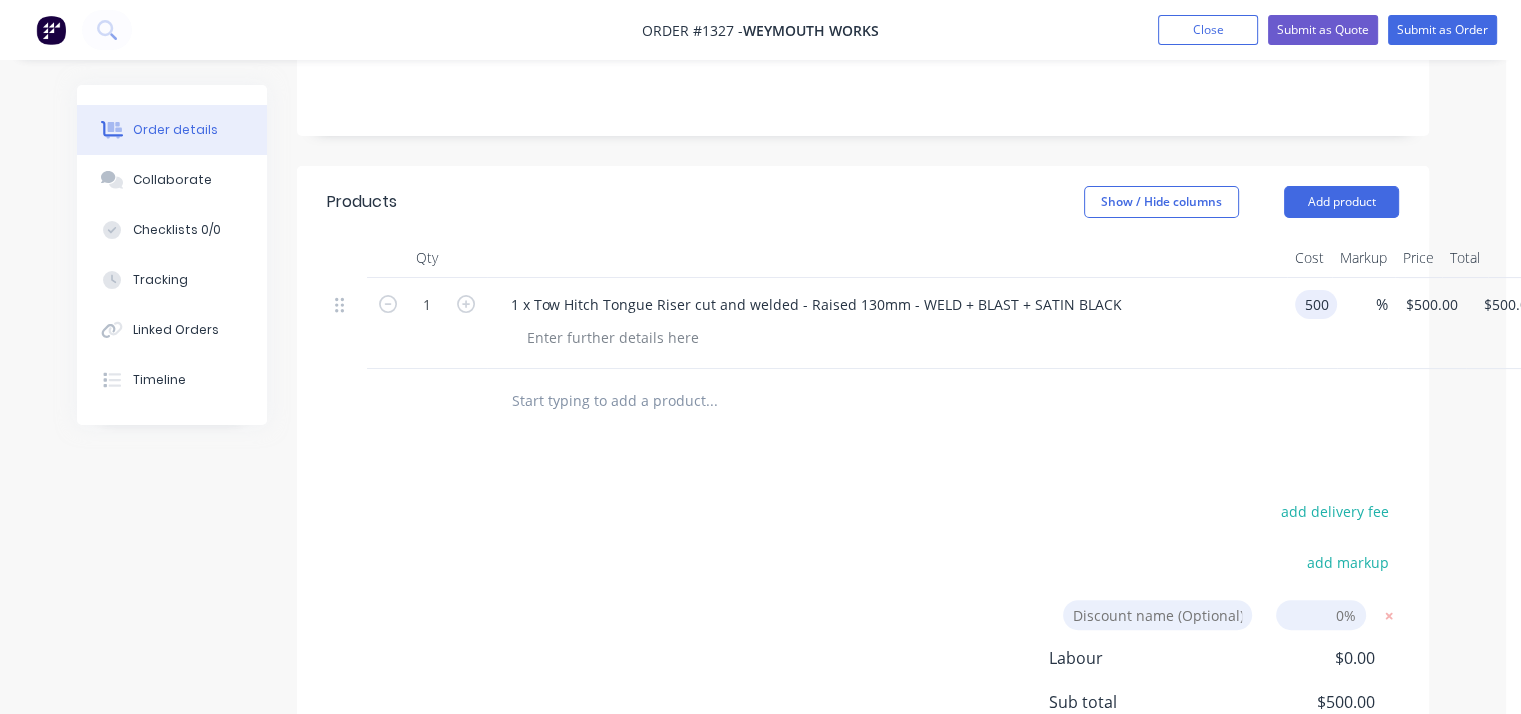 click on "500" at bounding box center (1320, 304) 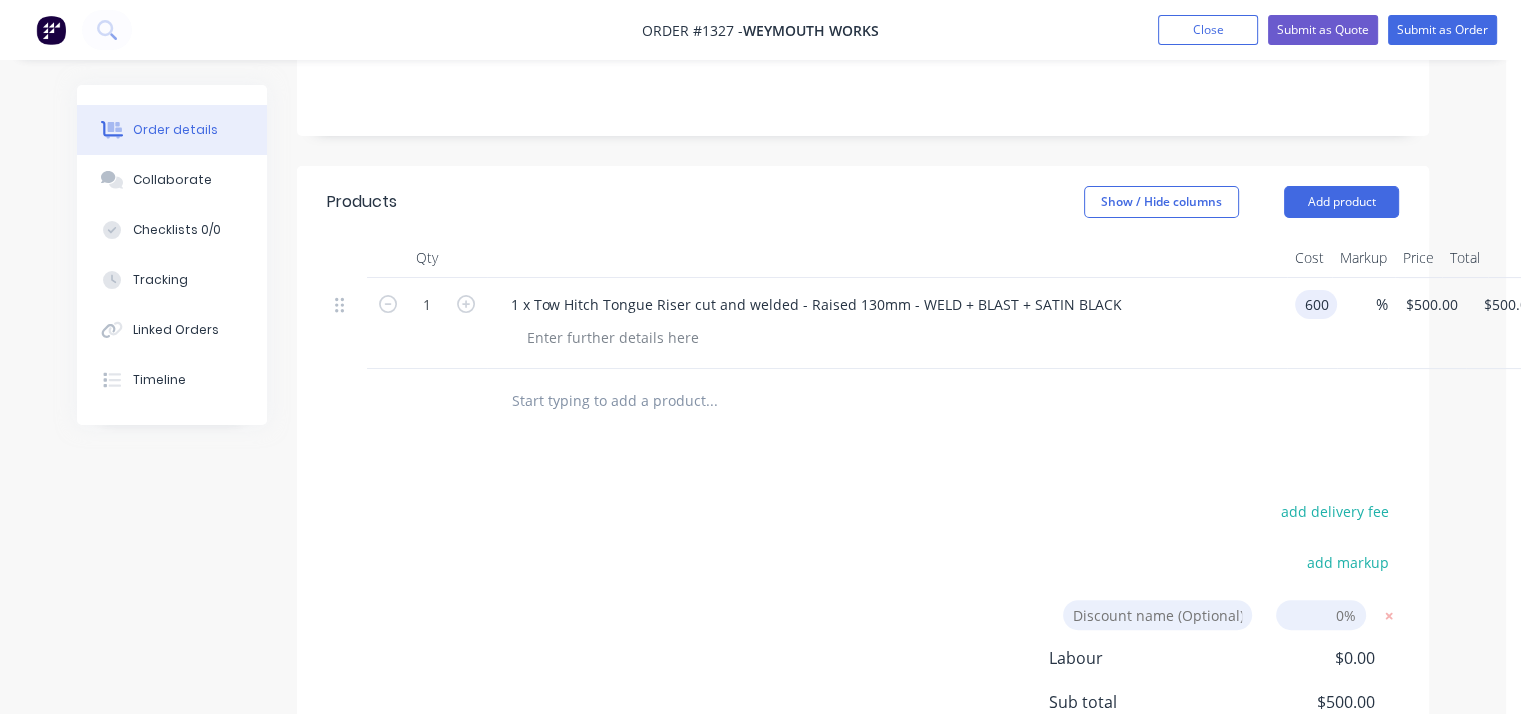 type on "$600.00" 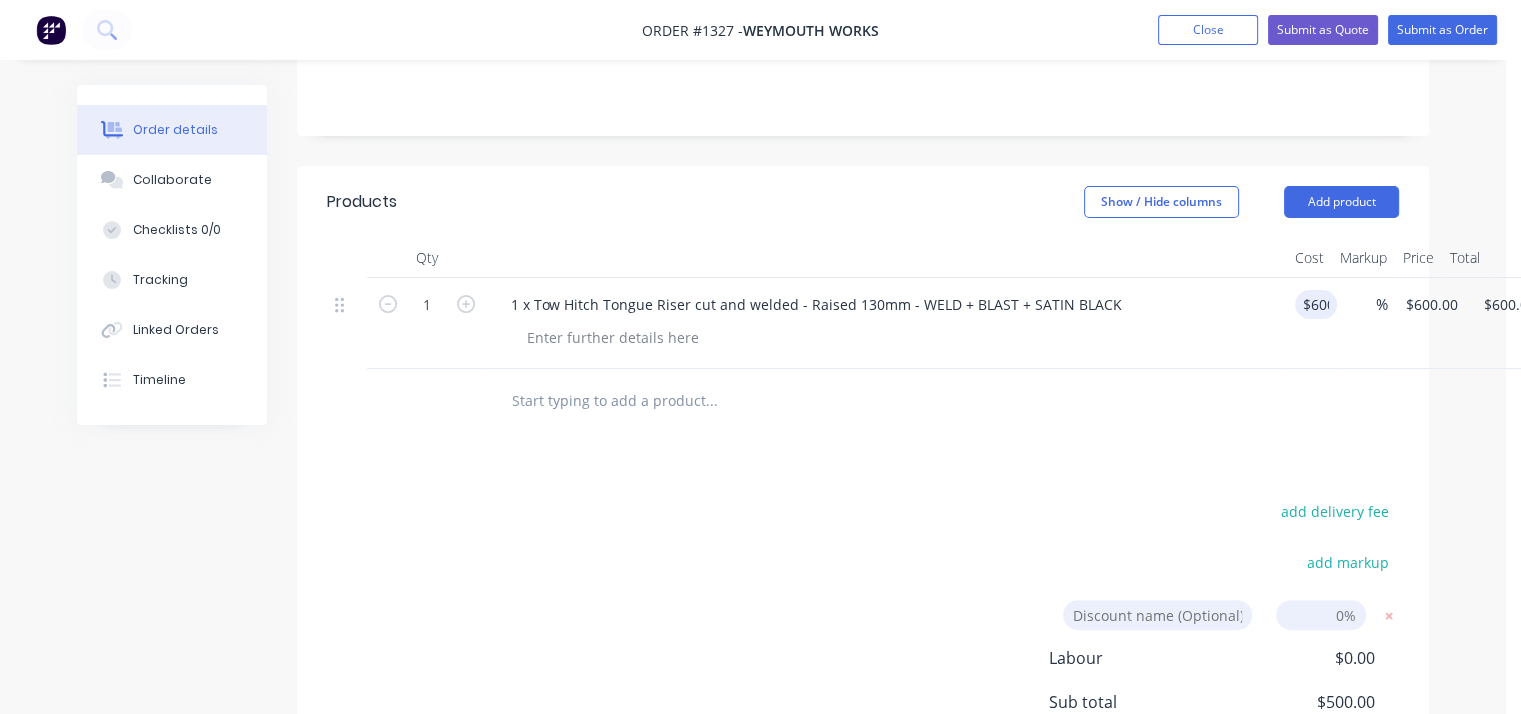 click at bounding box center [1321, 615] 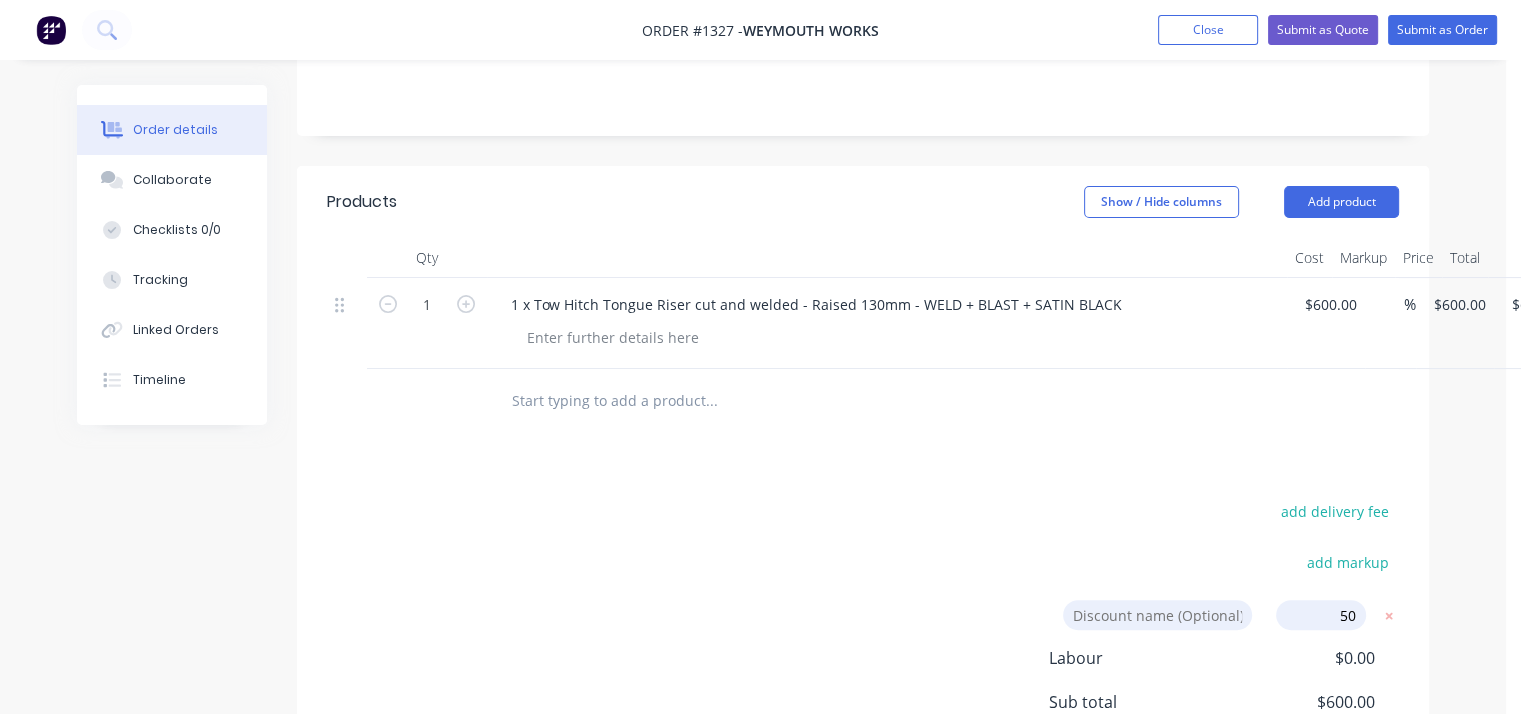type on "50" 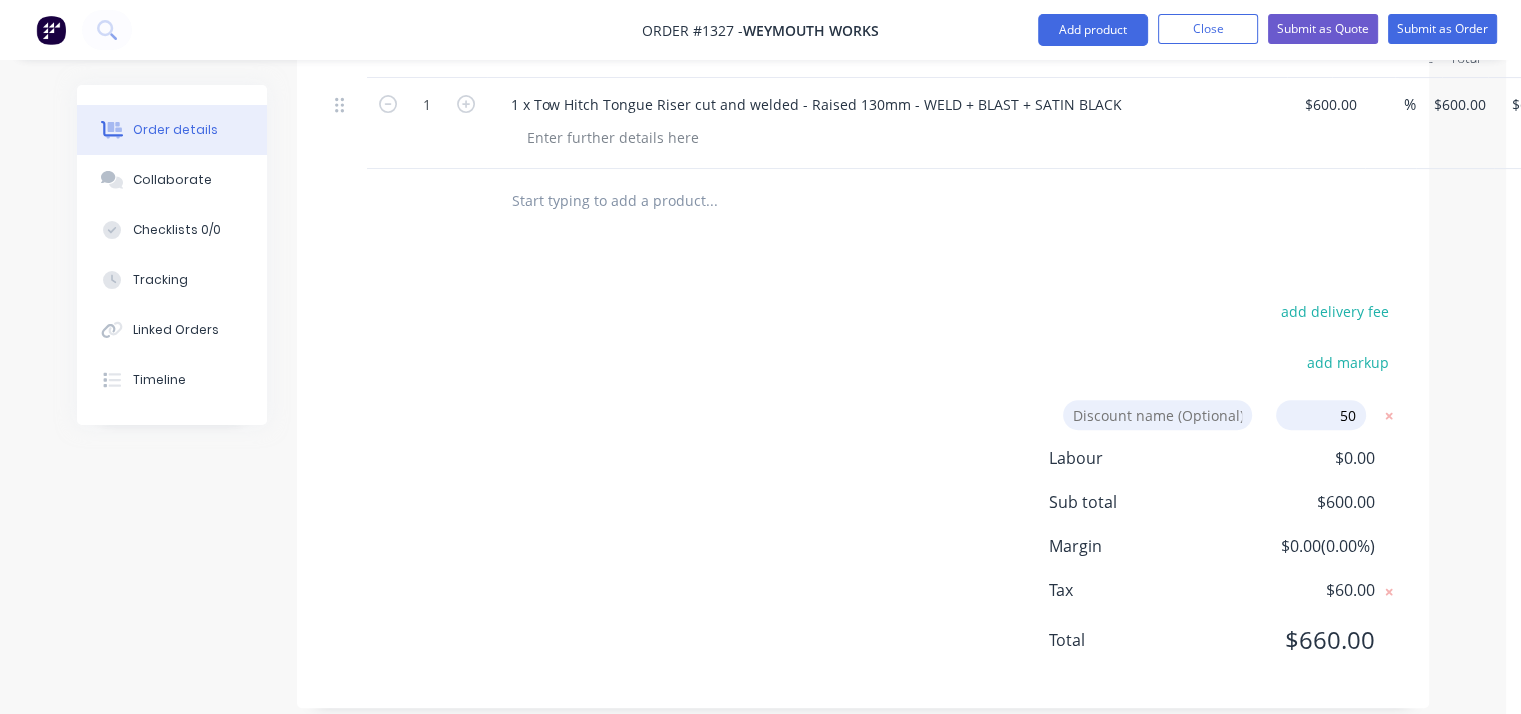 click at bounding box center (1157, 415) 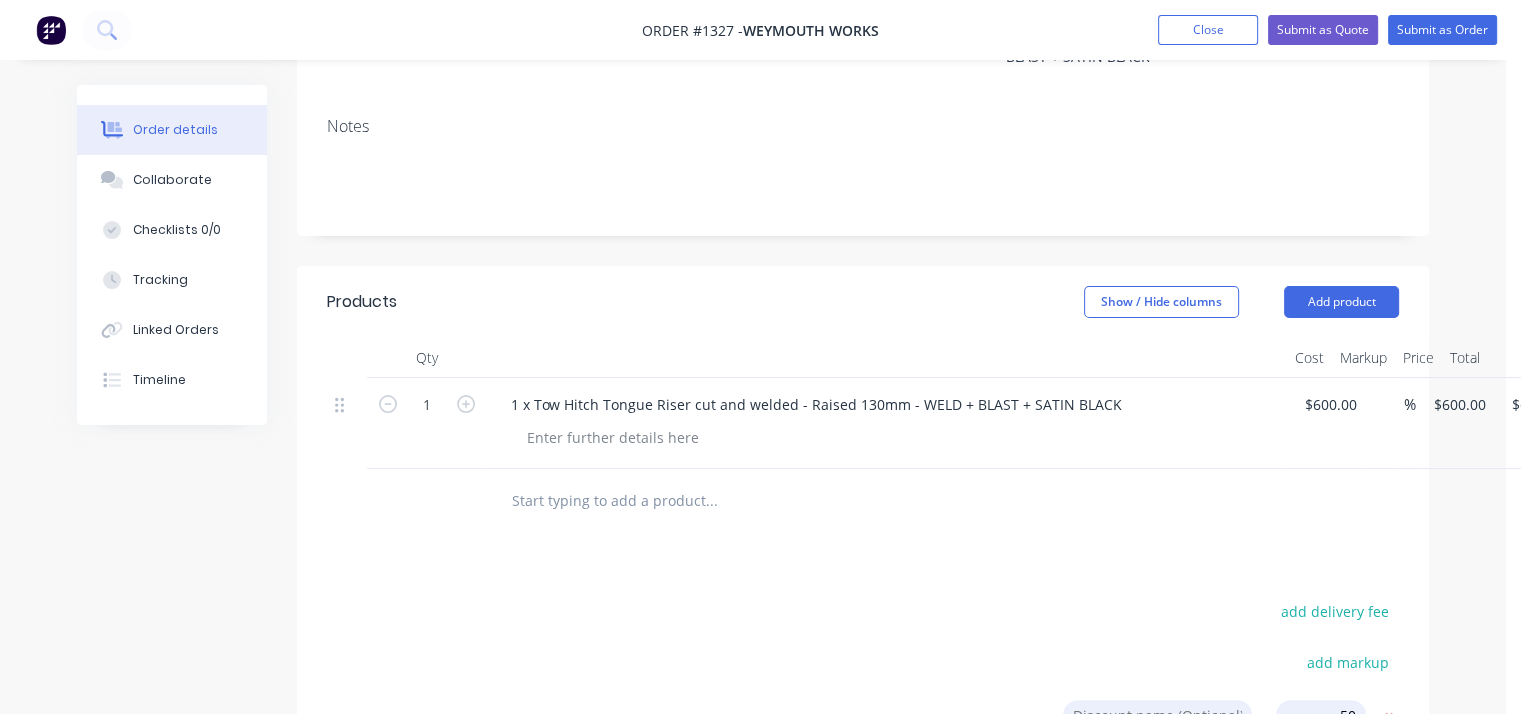 scroll, scrollTop: 300, scrollLeft: 0, axis: vertical 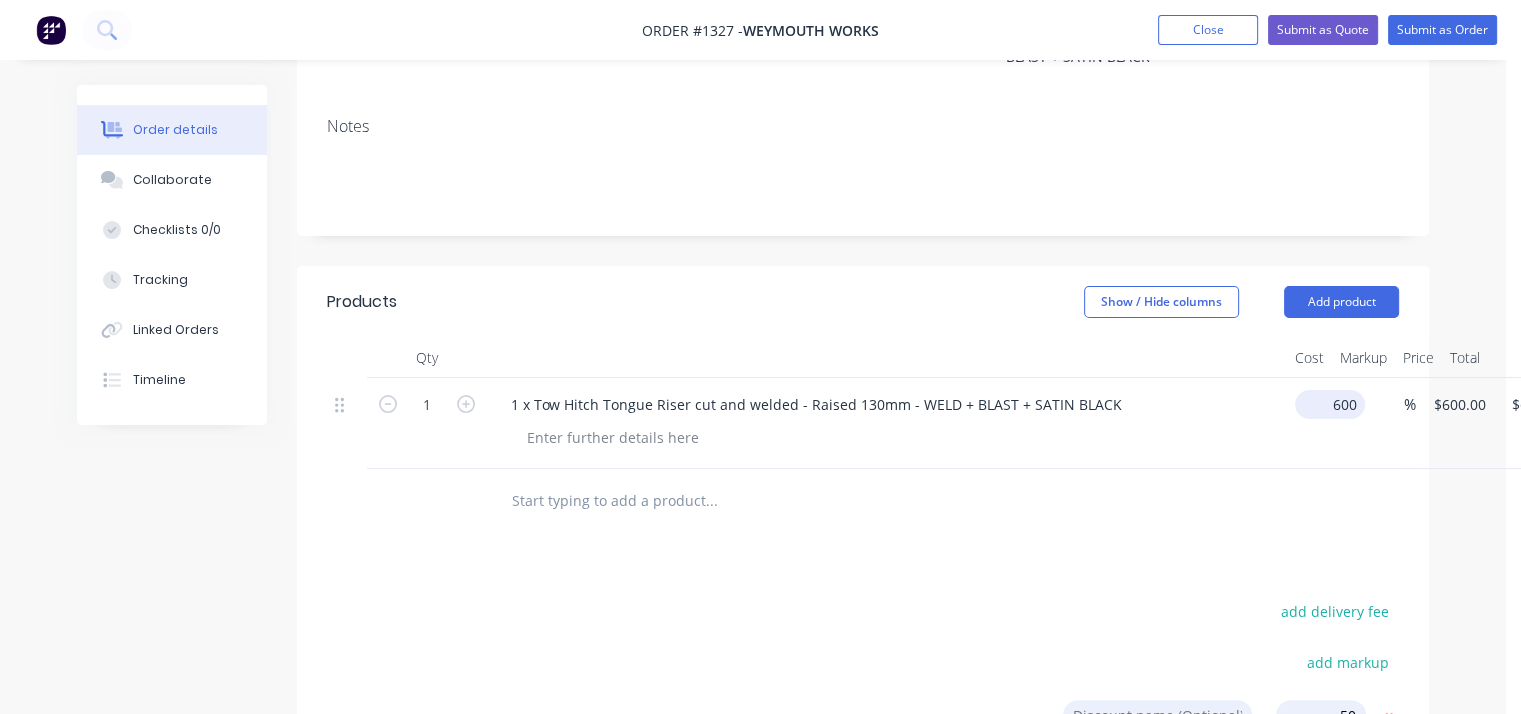 click on "1 1 x Tow Hitch Tongue Riser cut and welded - Raised 130mm - WELD + BLAST + SATIN BLACK 600 $600.00 % $600.00 $600.00 $600.00 $600.00" at bounding box center (863, 423) 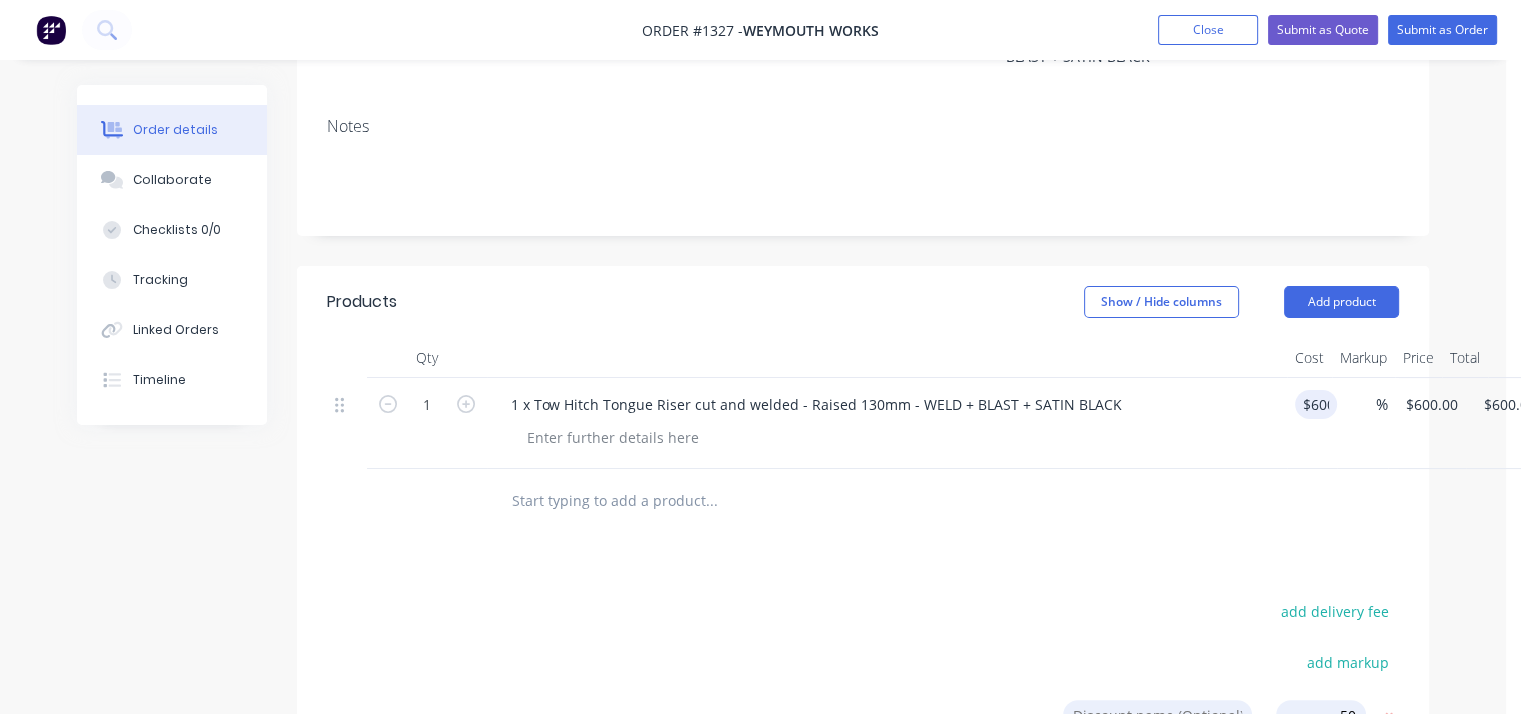 click on "1 1 x Tow Hitch Tongue Riser cut and welded - Raised 130mm - WELD + BLAST + SATIN BLACK $600.00 600 % $600.00 $600.00 $600.00 $600.00" at bounding box center [863, 423] 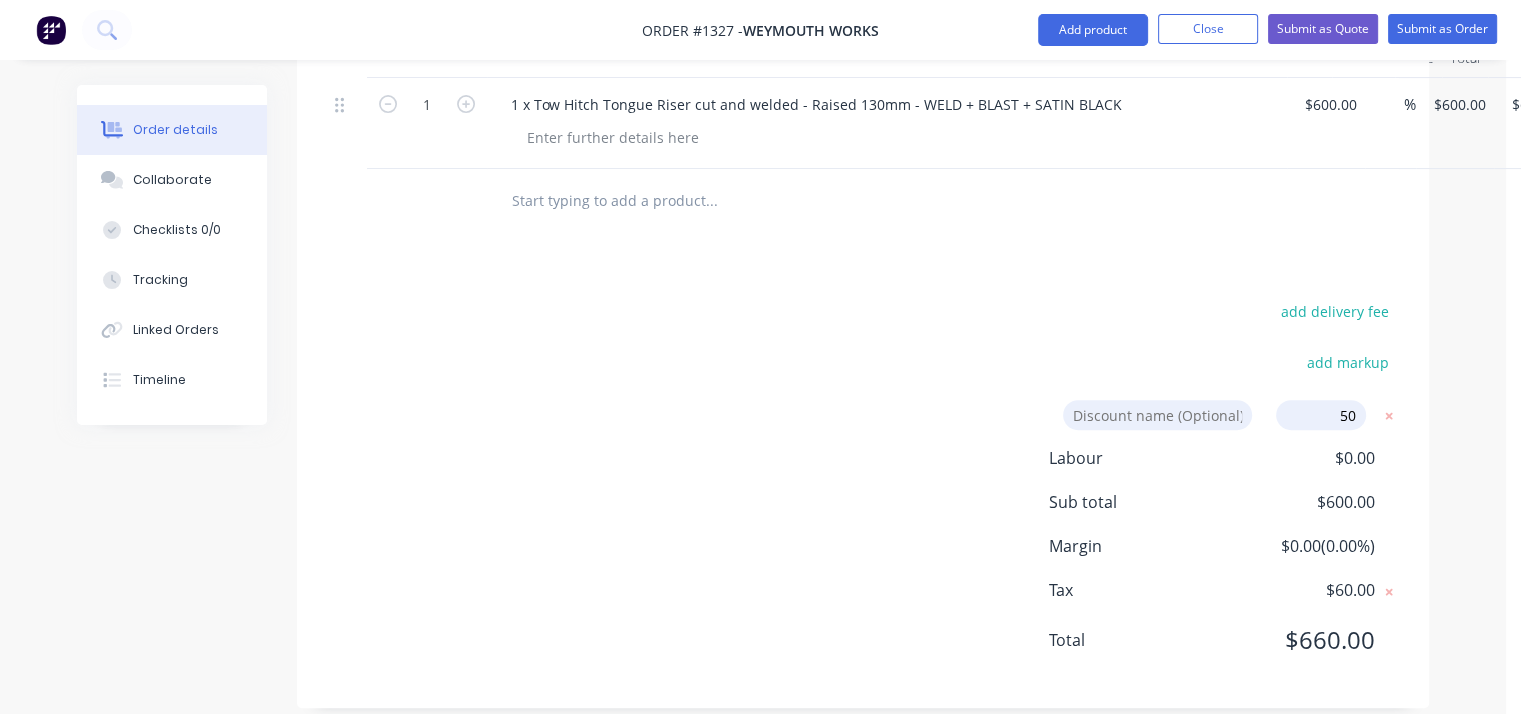 scroll, scrollTop: 623, scrollLeft: 0, axis: vertical 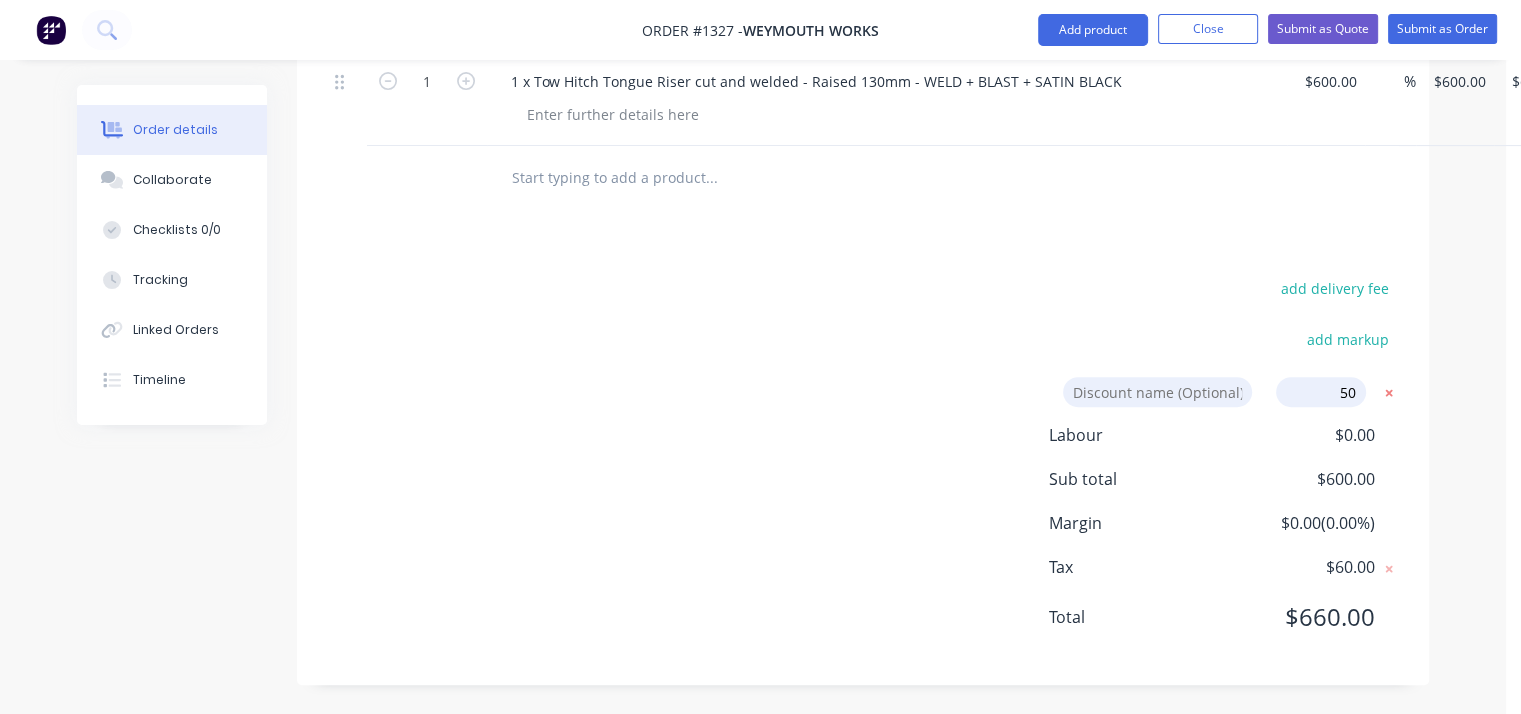 click 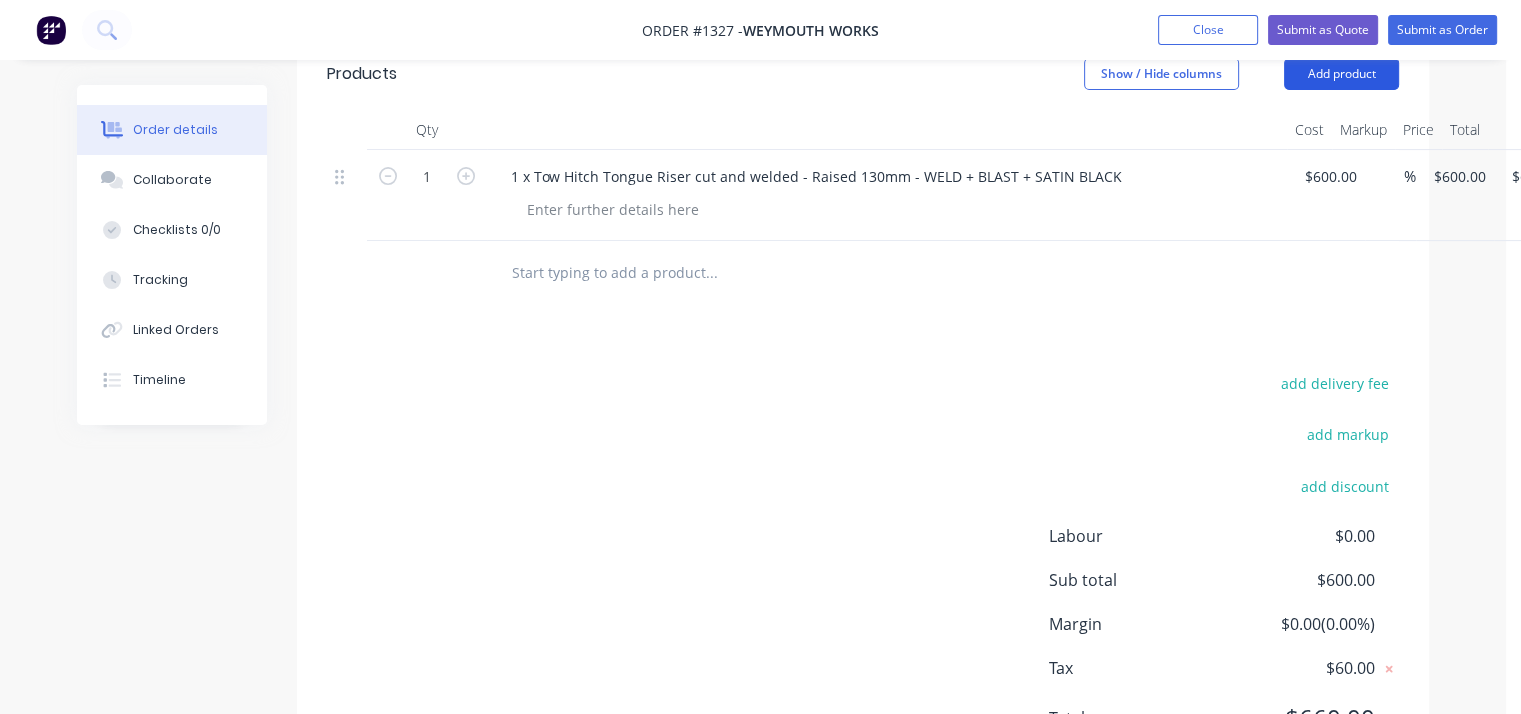 scroll, scrollTop: 423, scrollLeft: 0, axis: vertical 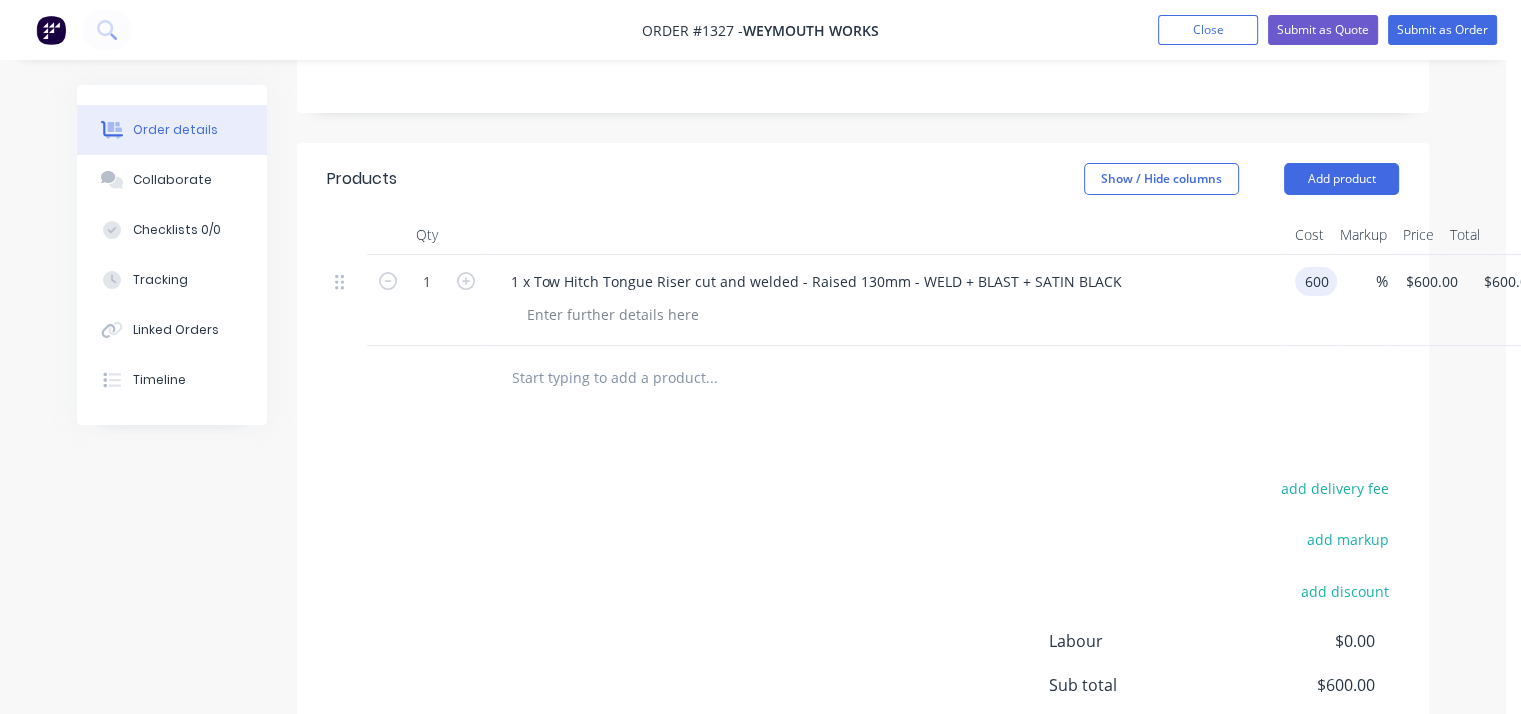 click on "600" at bounding box center (1320, 281) 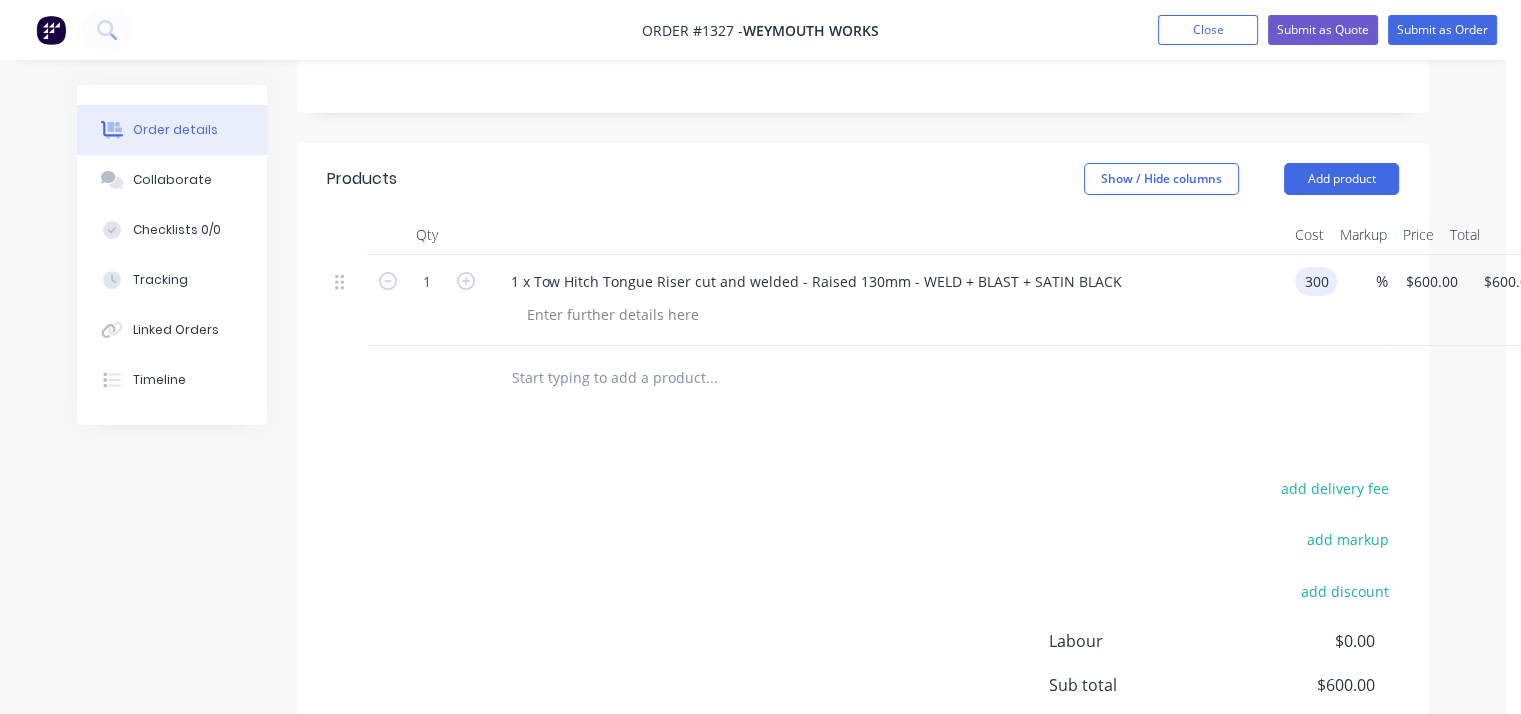 type on "$300.00" 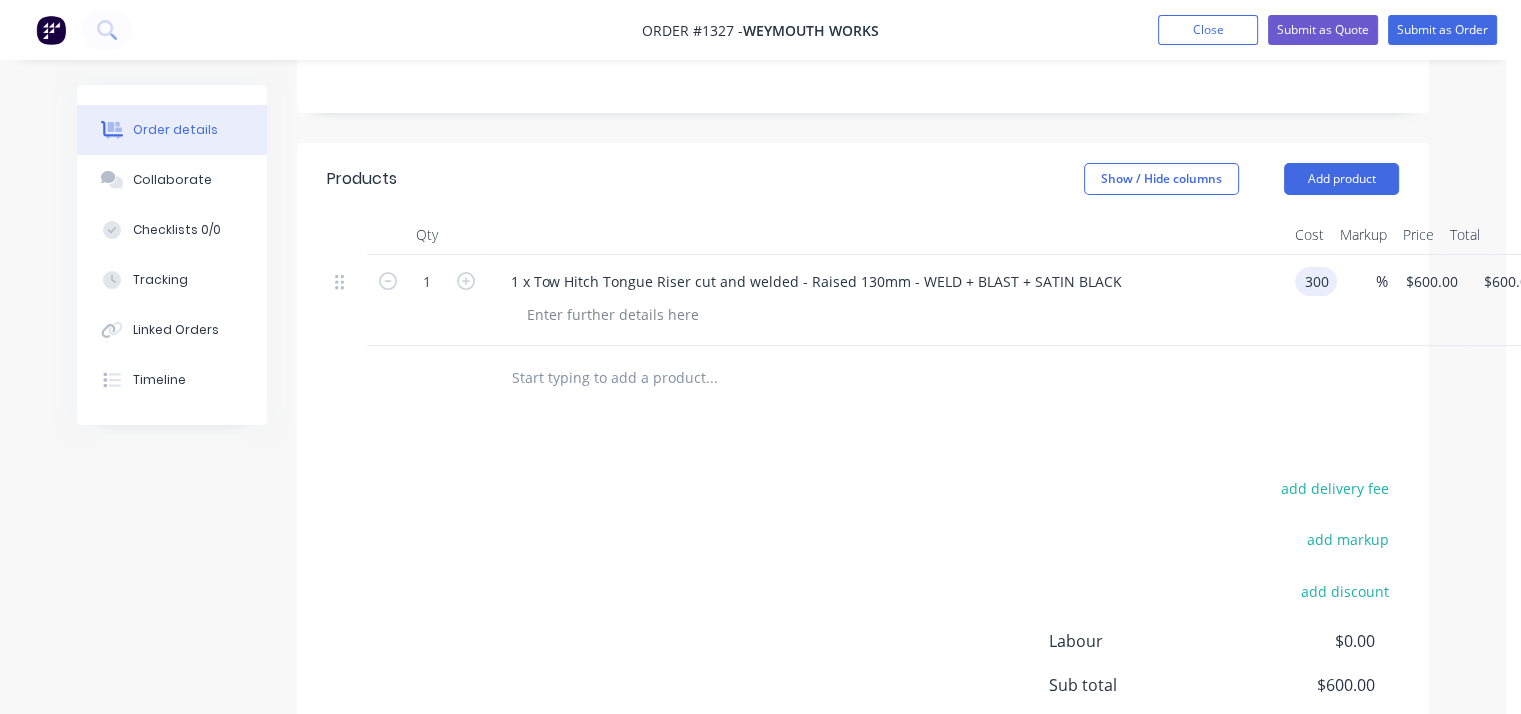 type on "$300.00" 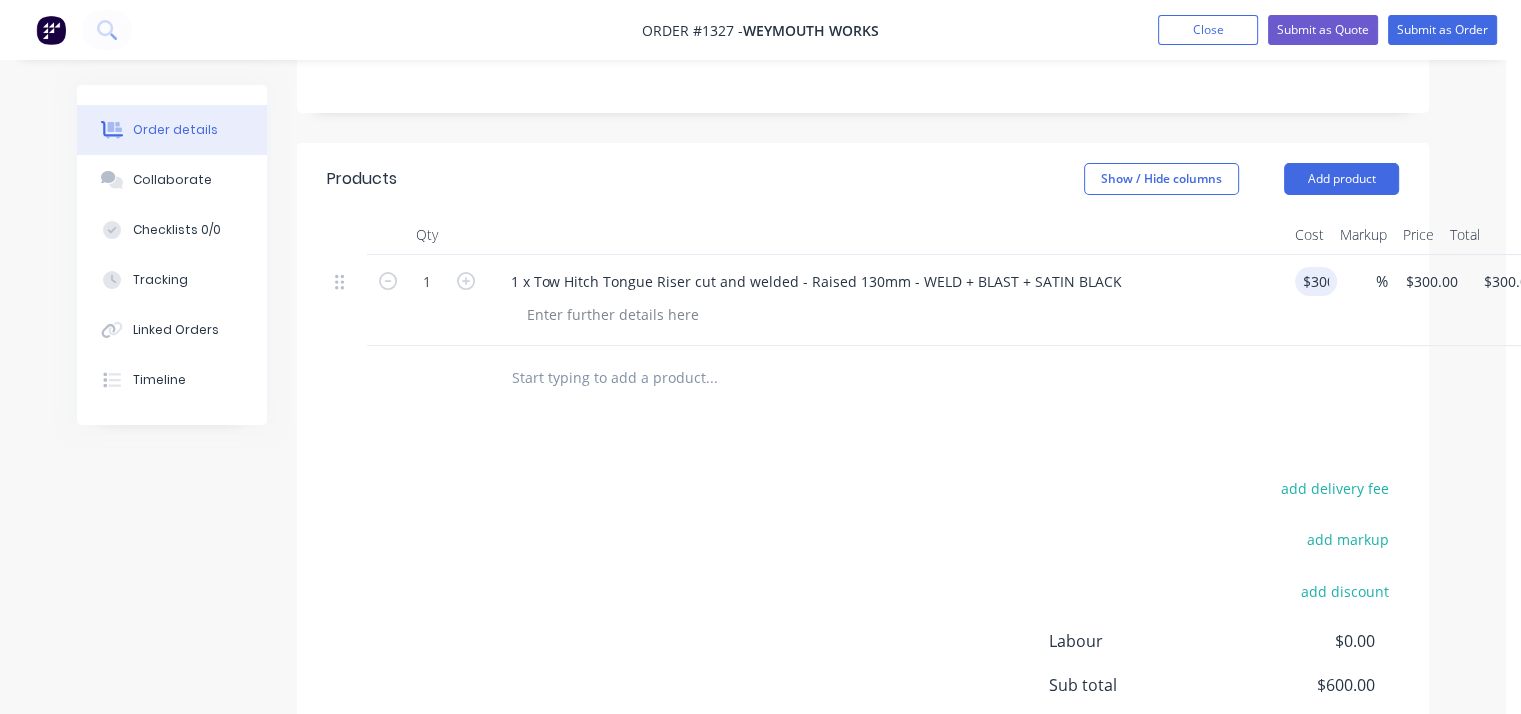 click at bounding box center (863, 378) 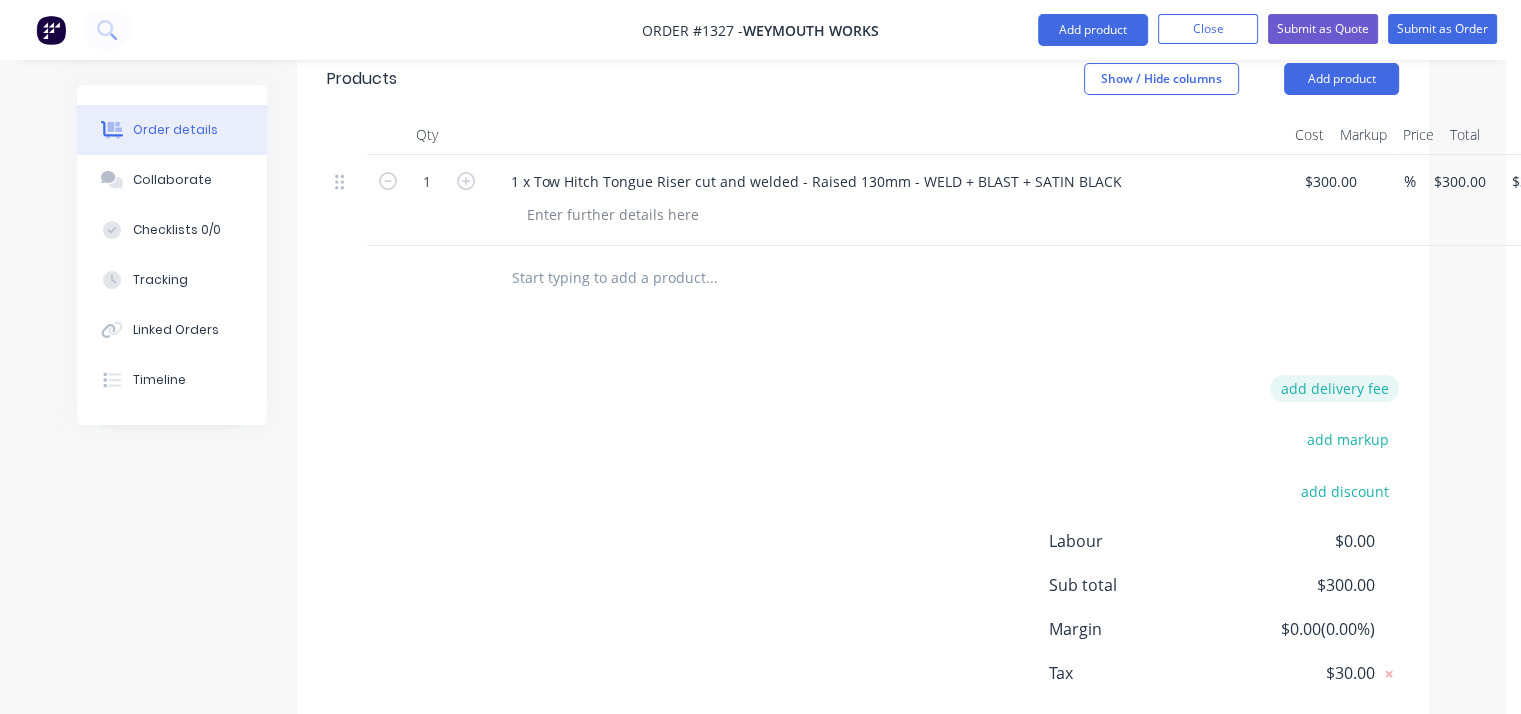 scroll, scrollTop: 628, scrollLeft: 0, axis: vertical 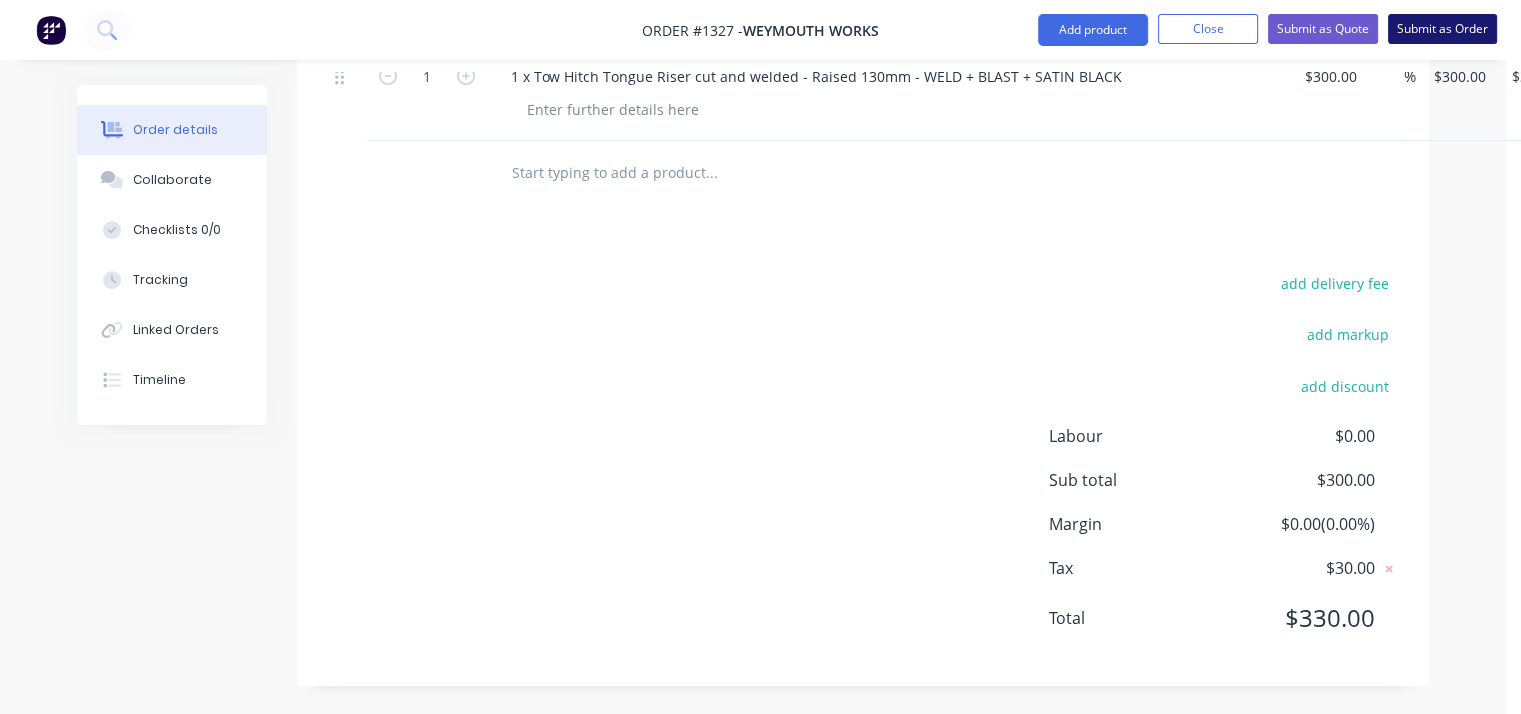 click on "Submit as Order" at bounding box center [1442, 29] 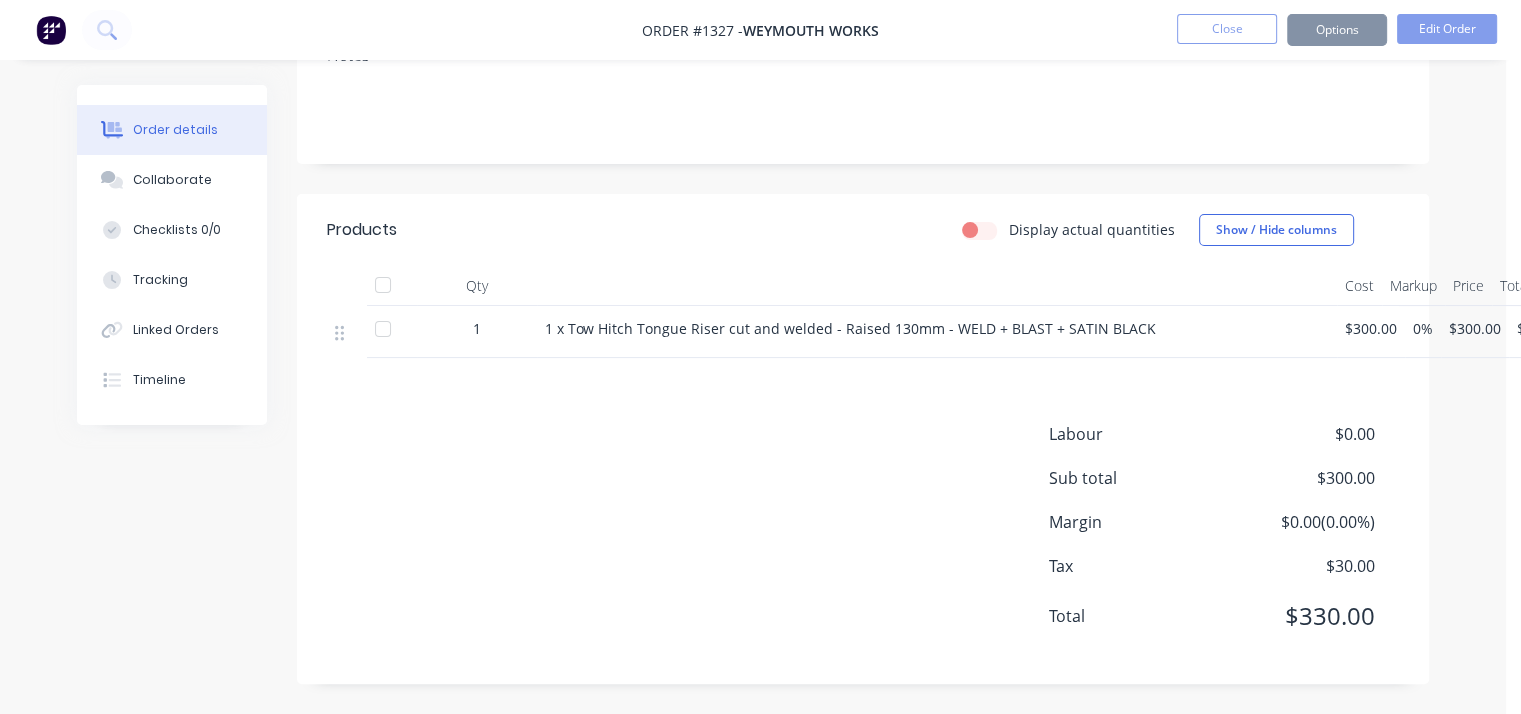 scroll, scrollTop: 0, scrollLeft: 0, axis: both 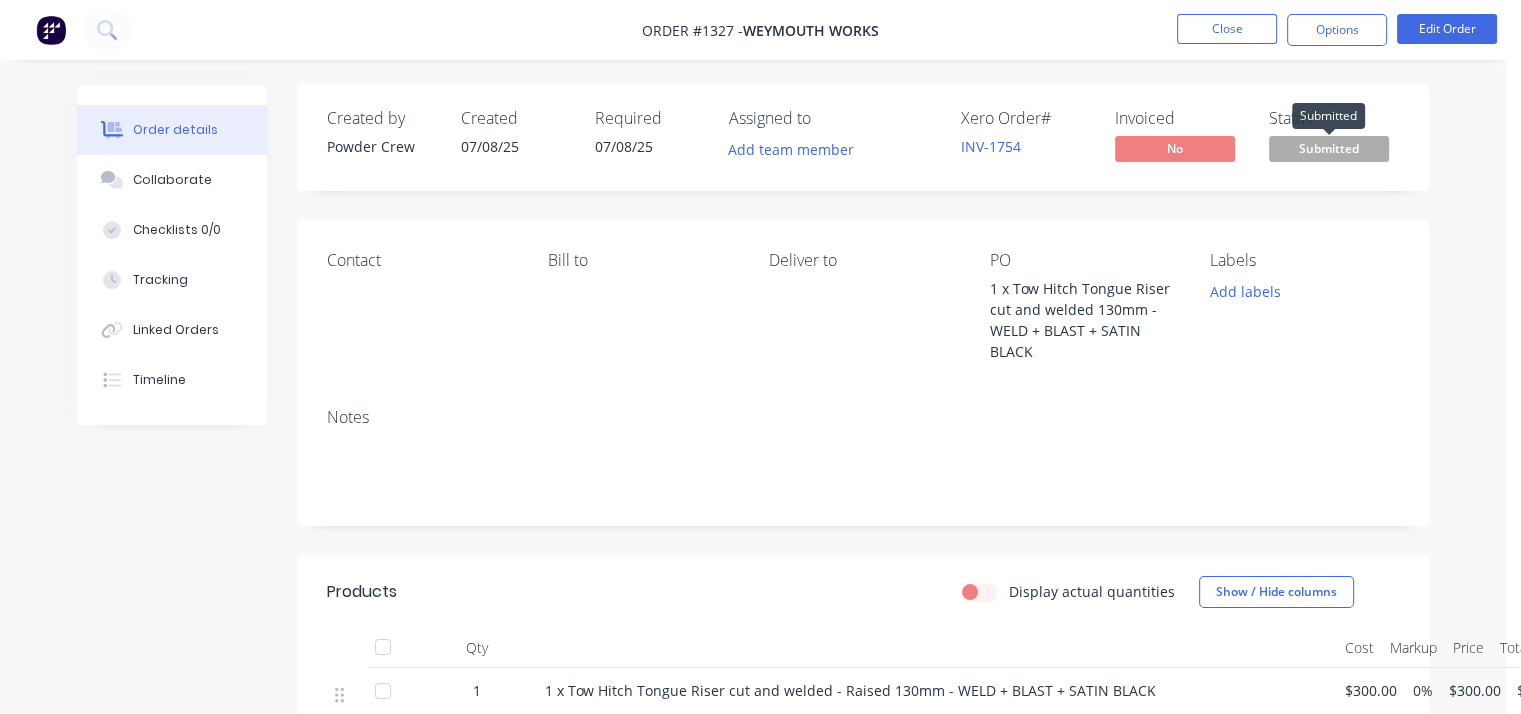 click on "Submitted" at bounding box center (1329, 148) 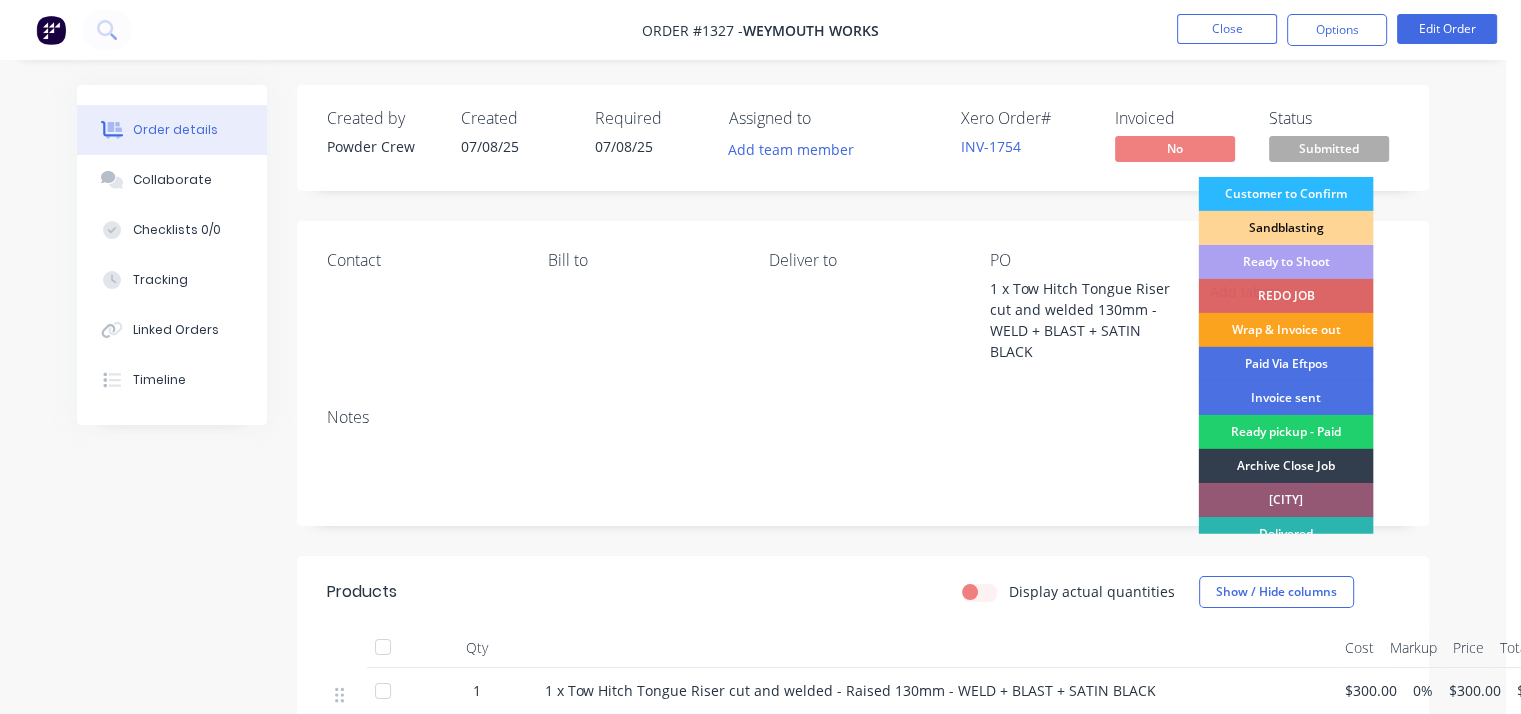 click on "Ready to Shoot" at bounding box center [1285, 262] 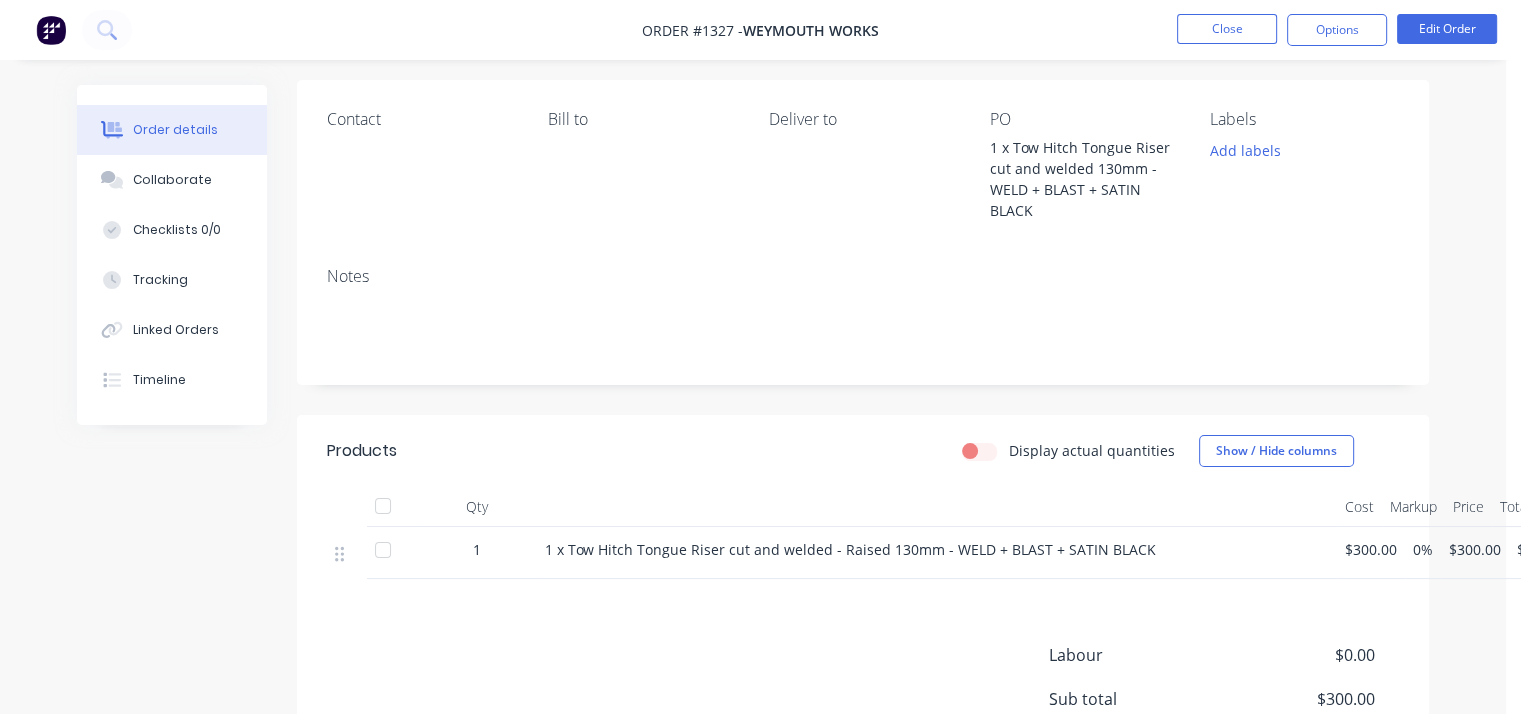 scroll, scrollTop: 0, scrollLeft: 0, axis: both 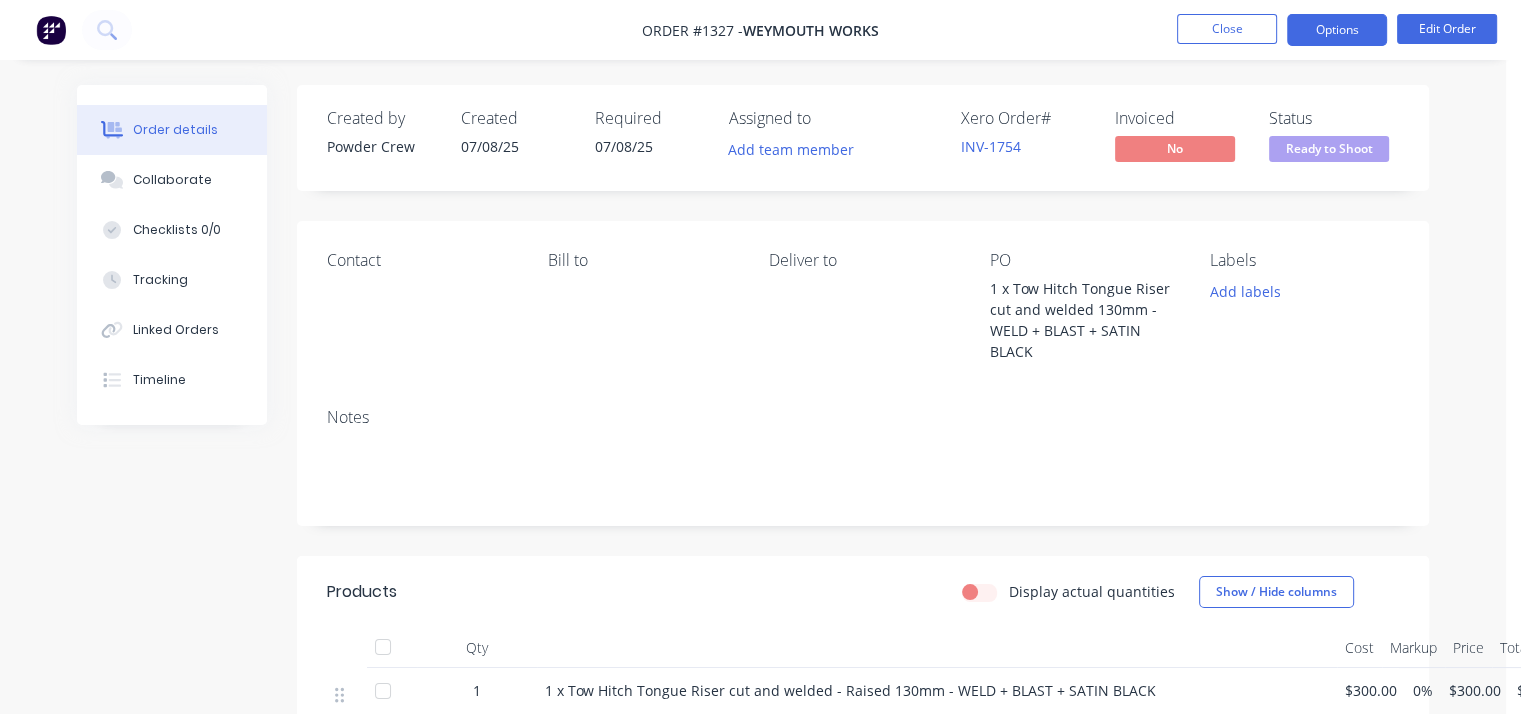 click on "Options" at bounding box center [1337, 30] 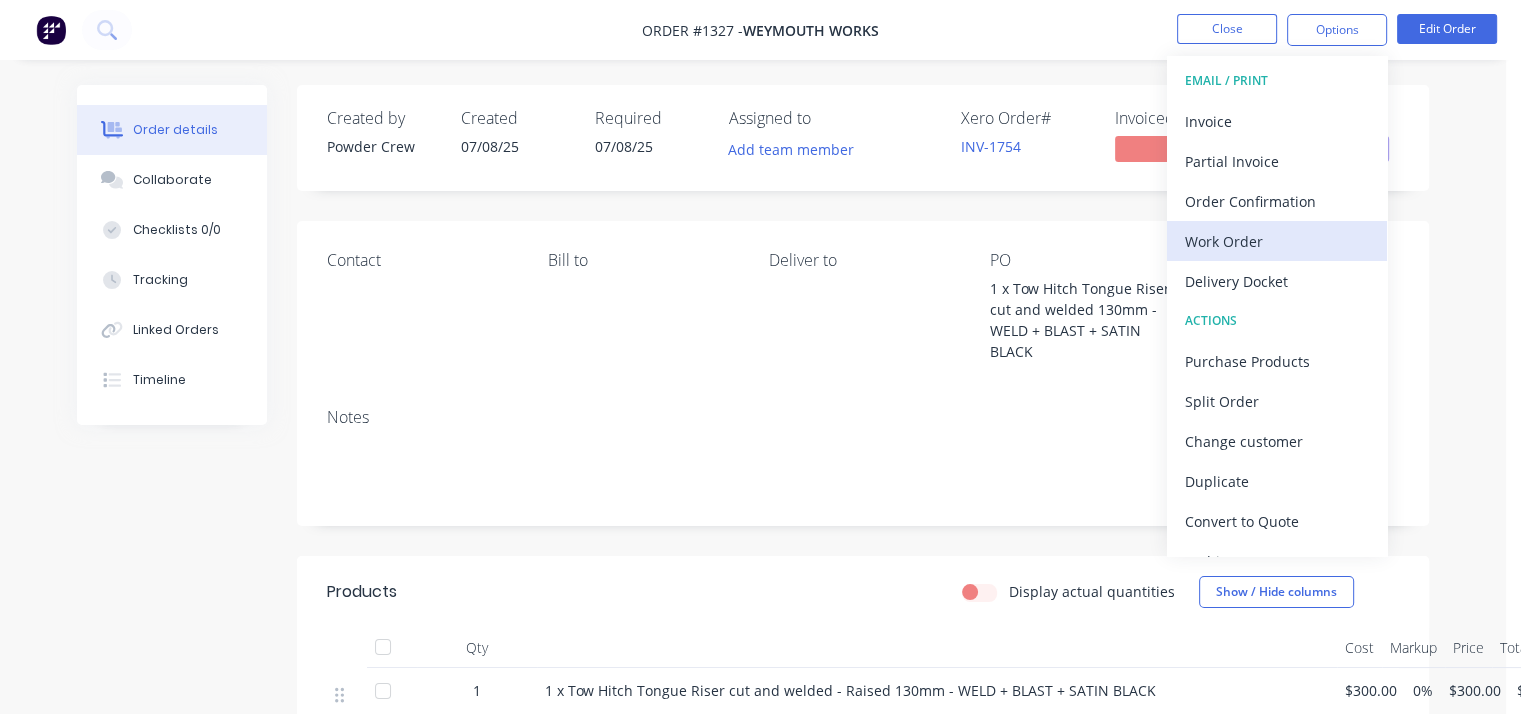 click on "Work Order" at bounding box center (1277, 241) 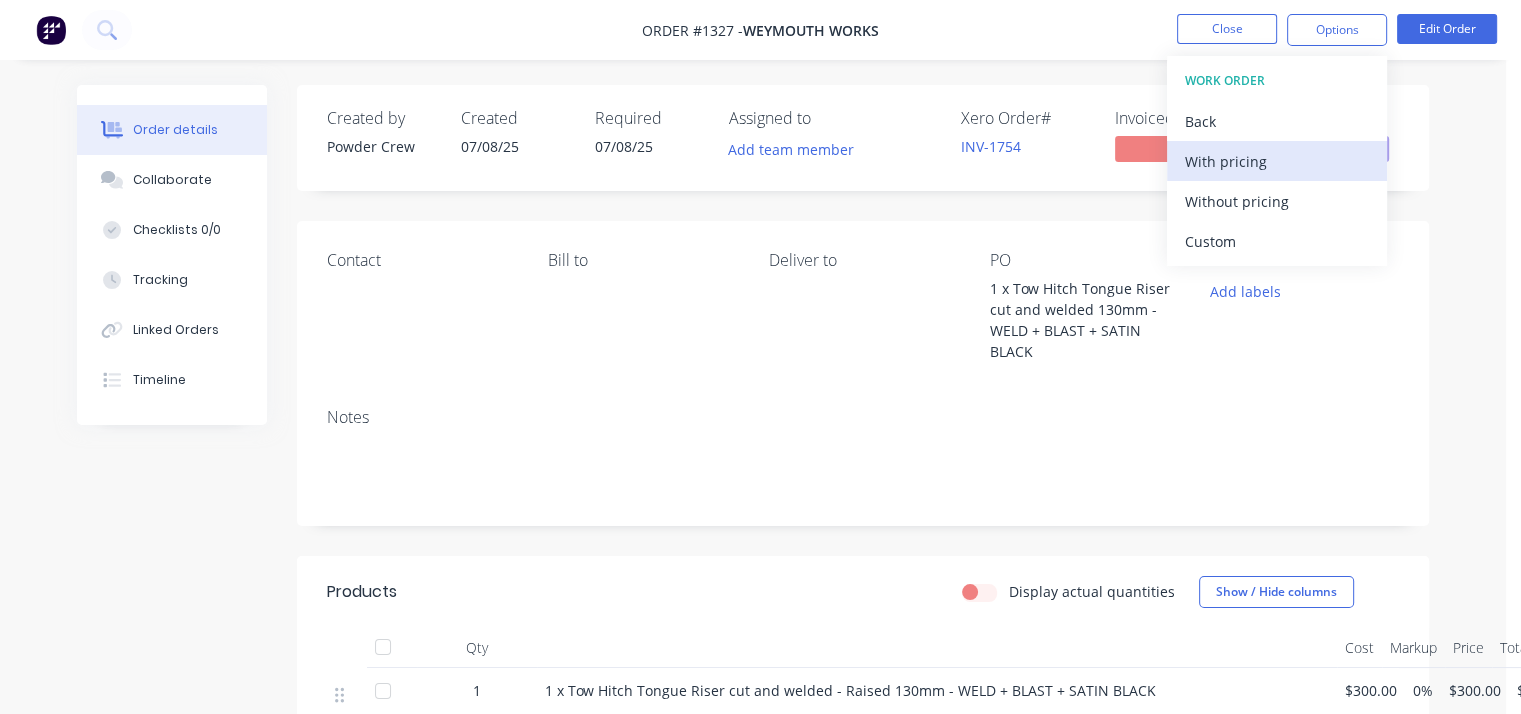 click on "With pricing" at bounding box center (1277, 161) 